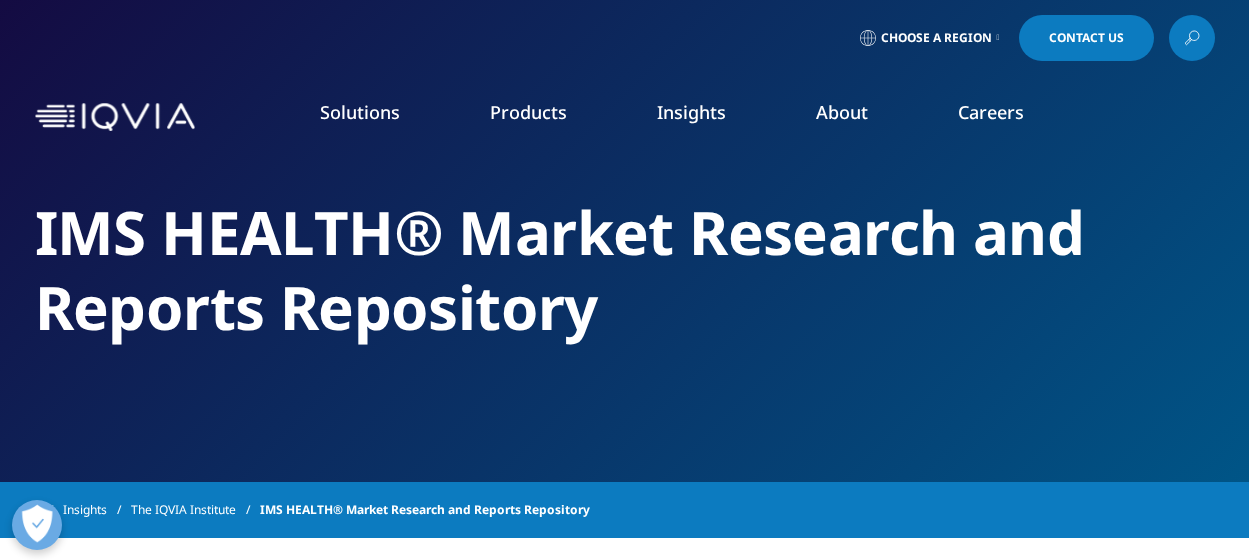 scroll, scrollTop: 0, scrollLeft: 0, axis: both 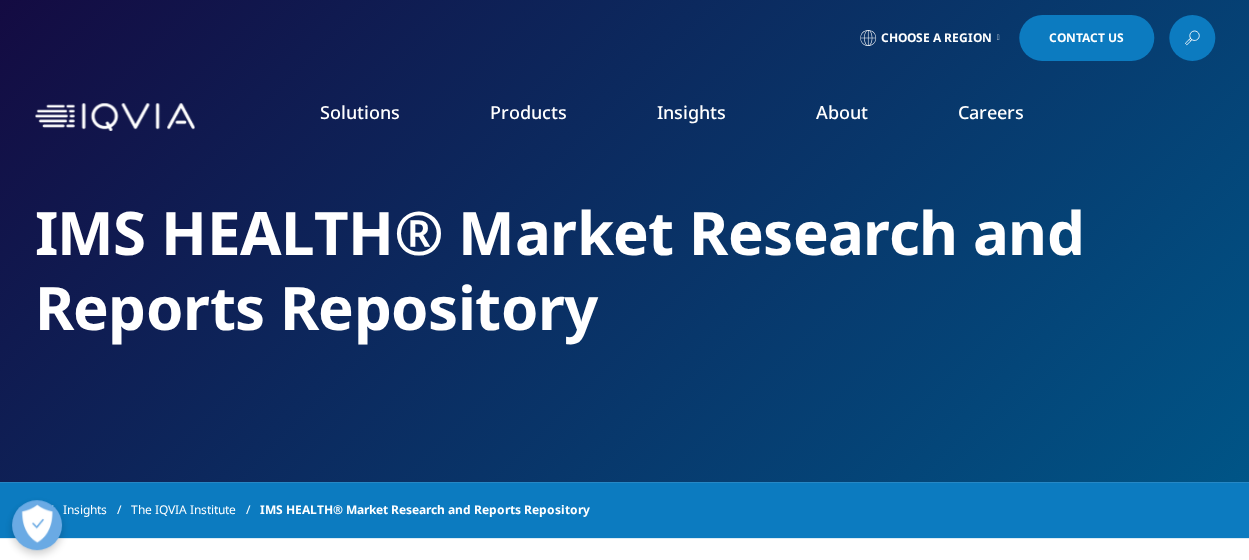 click on "Choose a Region" at bounding box center (936, 38) 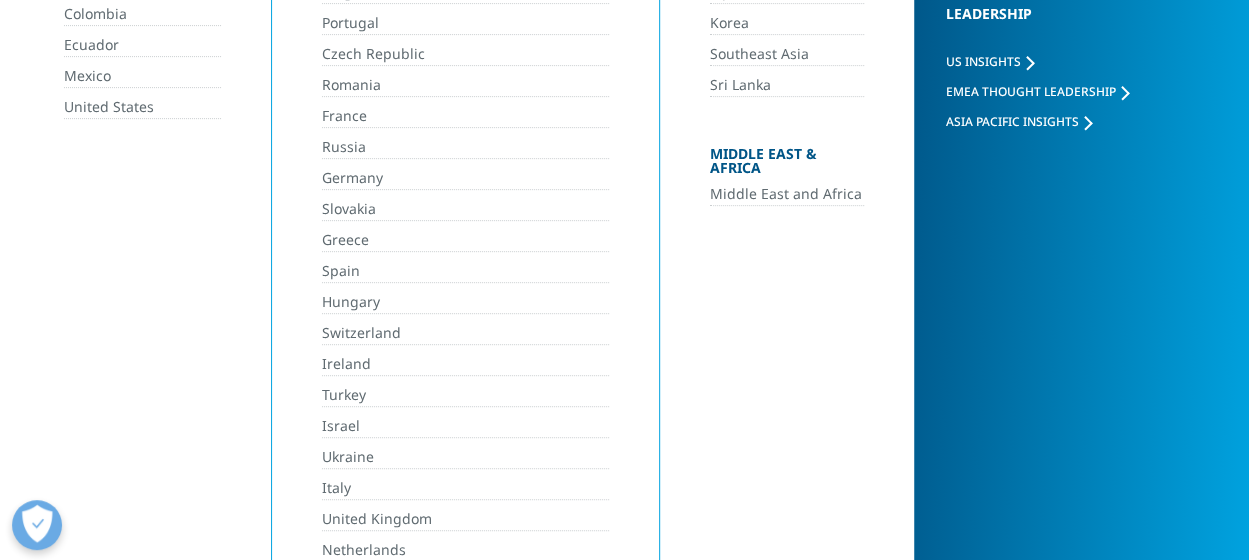 scroll, scrollTop: 400, scrollLeft: 0, axis: vertical 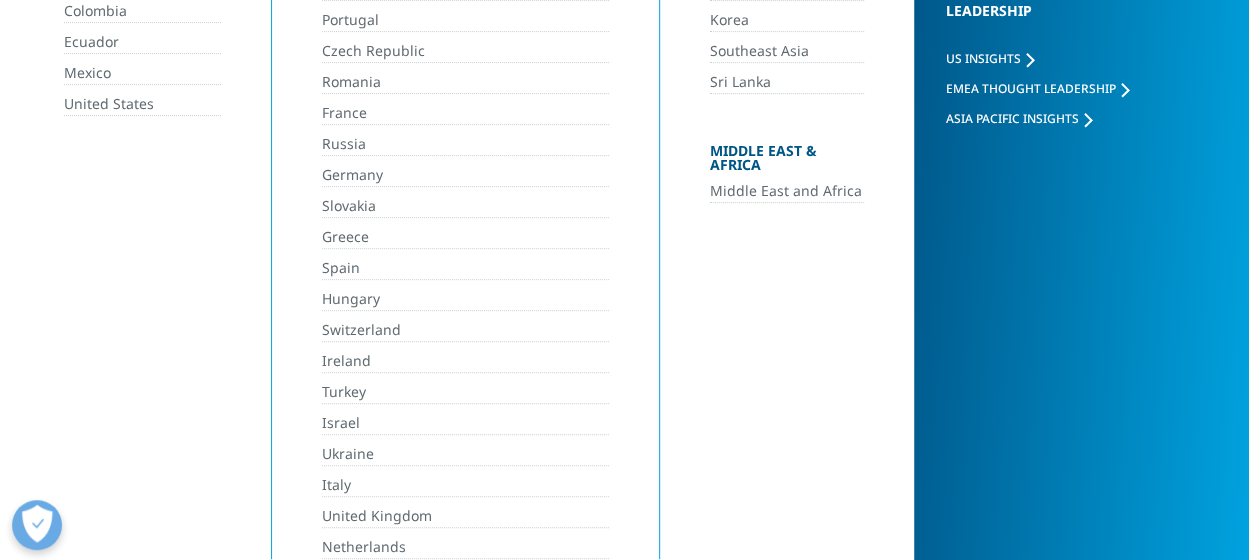 click on "Middle East and Africa" at bounding box center [787, 191] 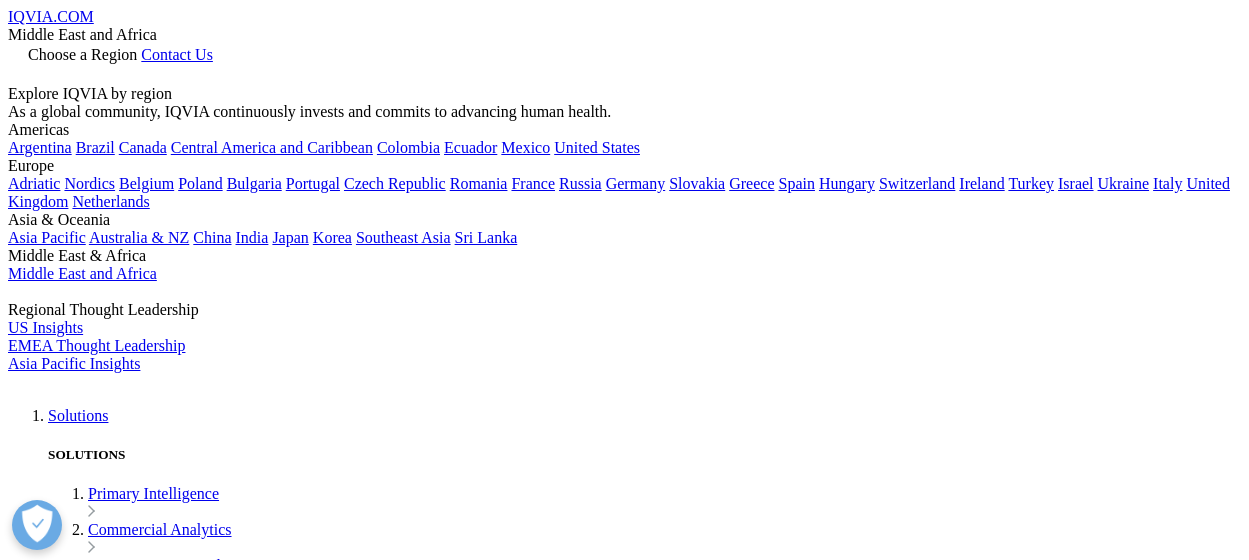 scroll, scrollTop: 280, scrollLeft: 0, axis: vertical 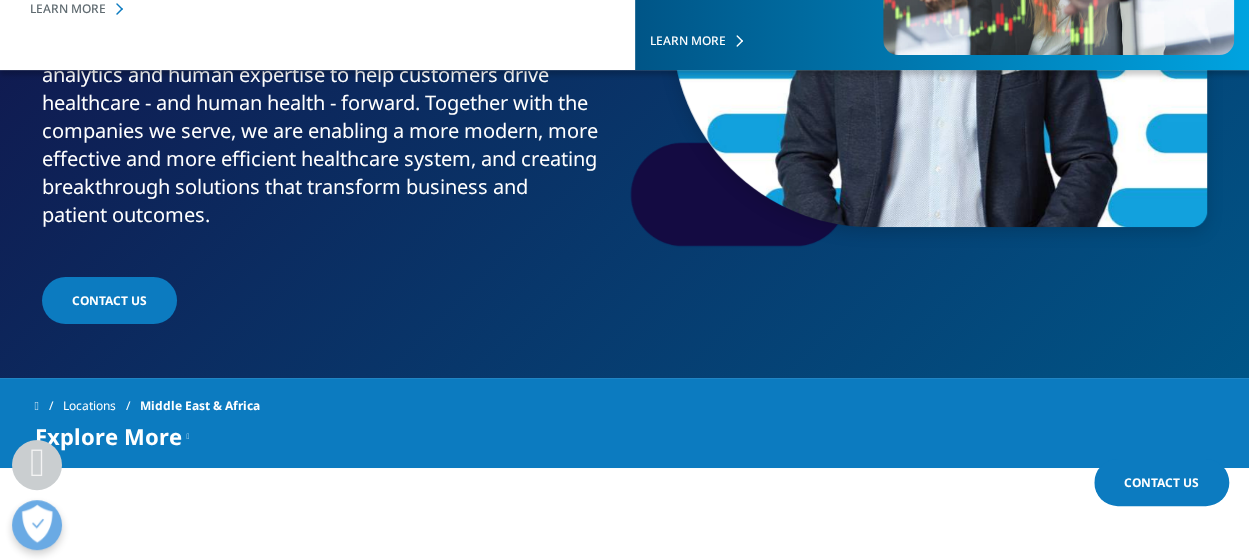 click on "Contact us" at bounding box center (109, 300) 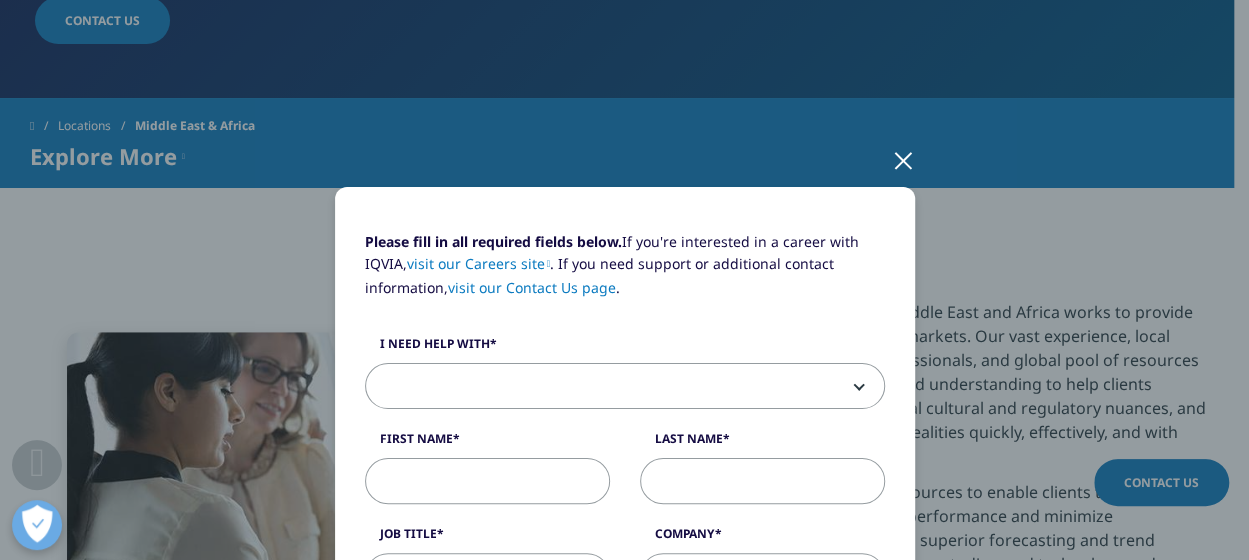 scroll, scrollTop: 678, scrollLeft: 0, axis: vertical 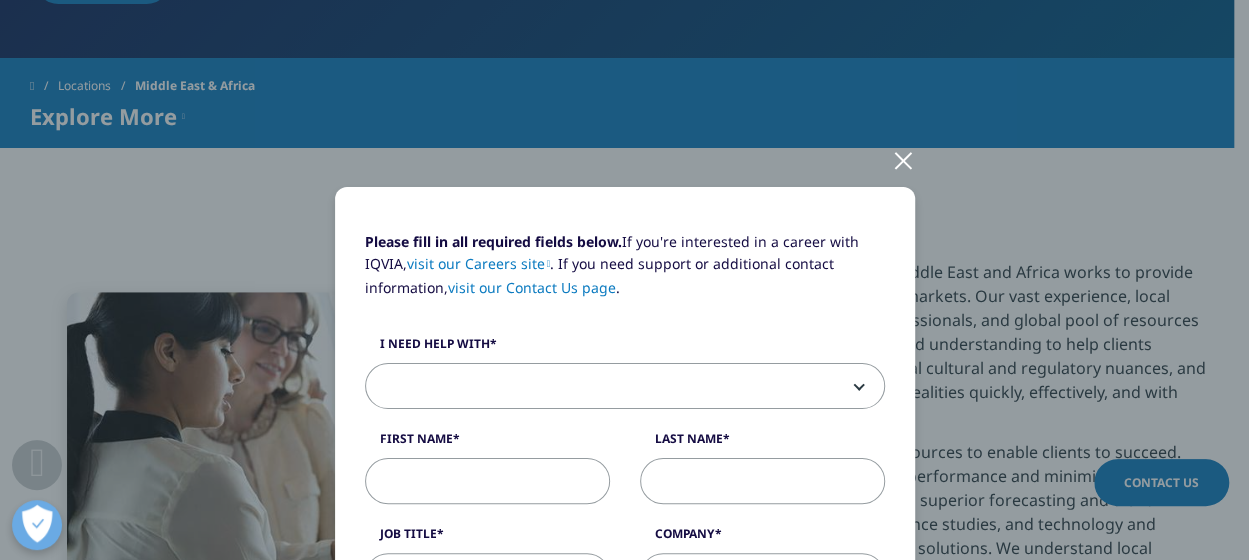 click on "visit our Contact Us page" at bounding box center (532, 287) 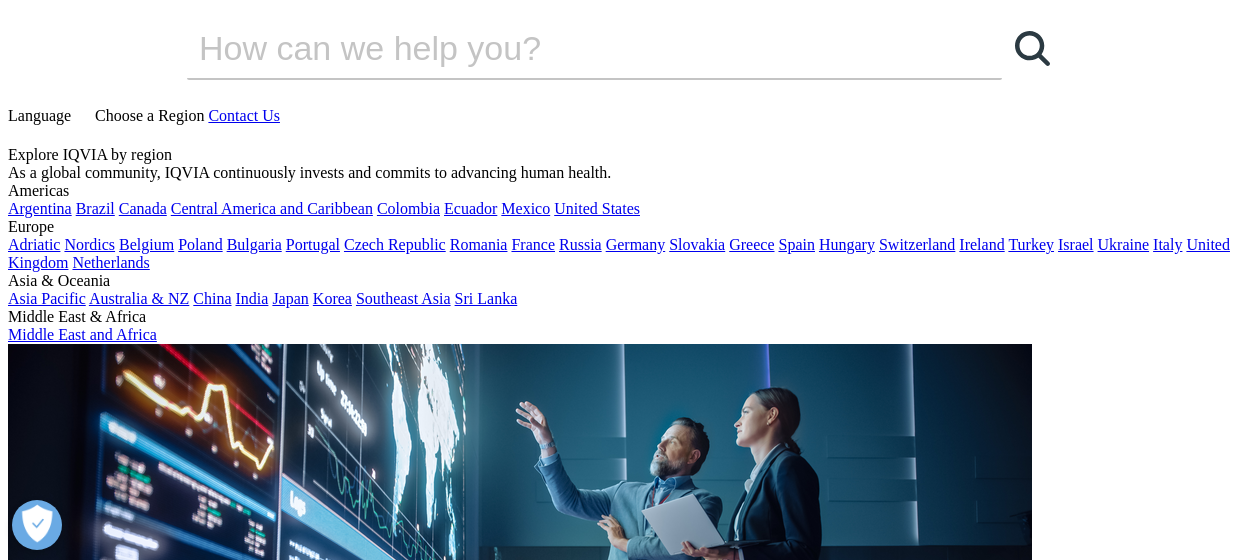 scroll, scrollTop: 0, scrollLeft: 0, axis: both 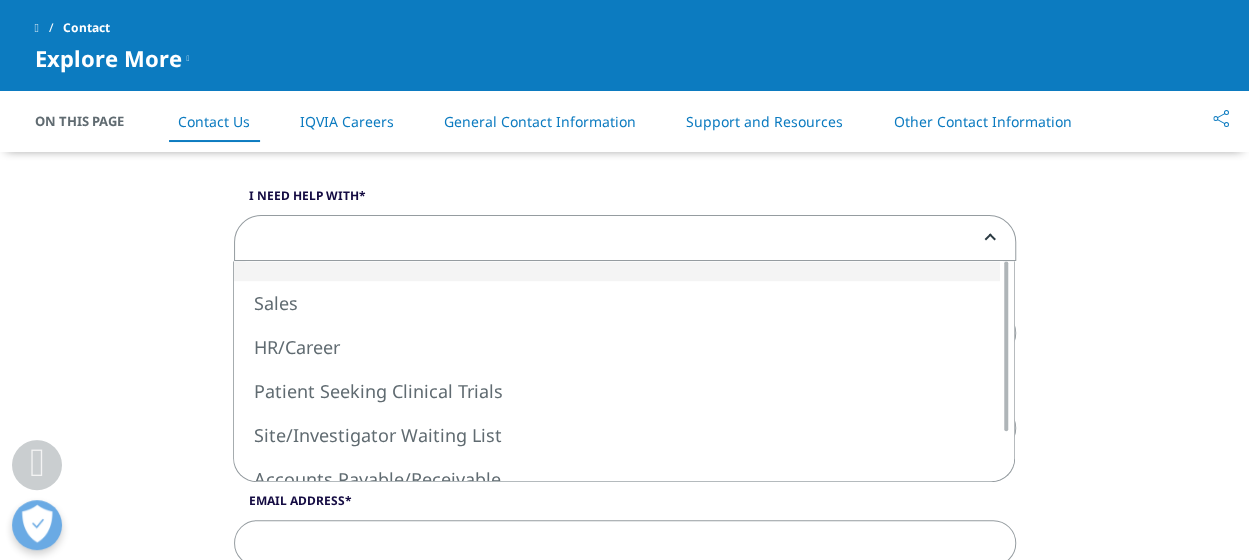 click at bounding box center (625, 239) 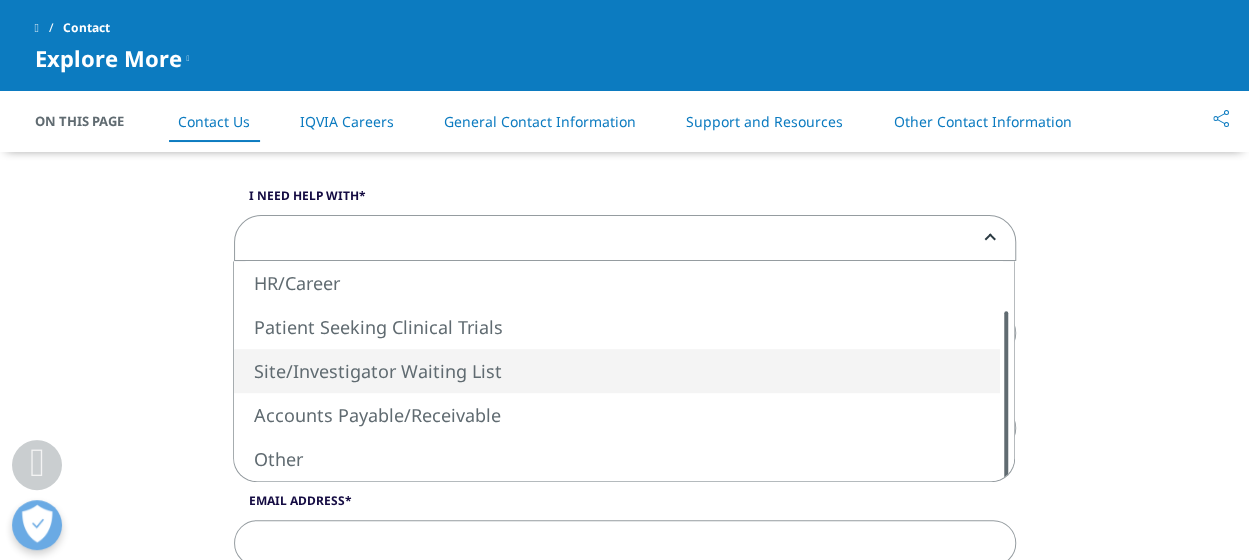click on "Sales HR/Career Patient Seeking Clinical Trials Site/Investigator Waiting List Accounts Payable/Receivable Other" at bounding box center (624, 371) 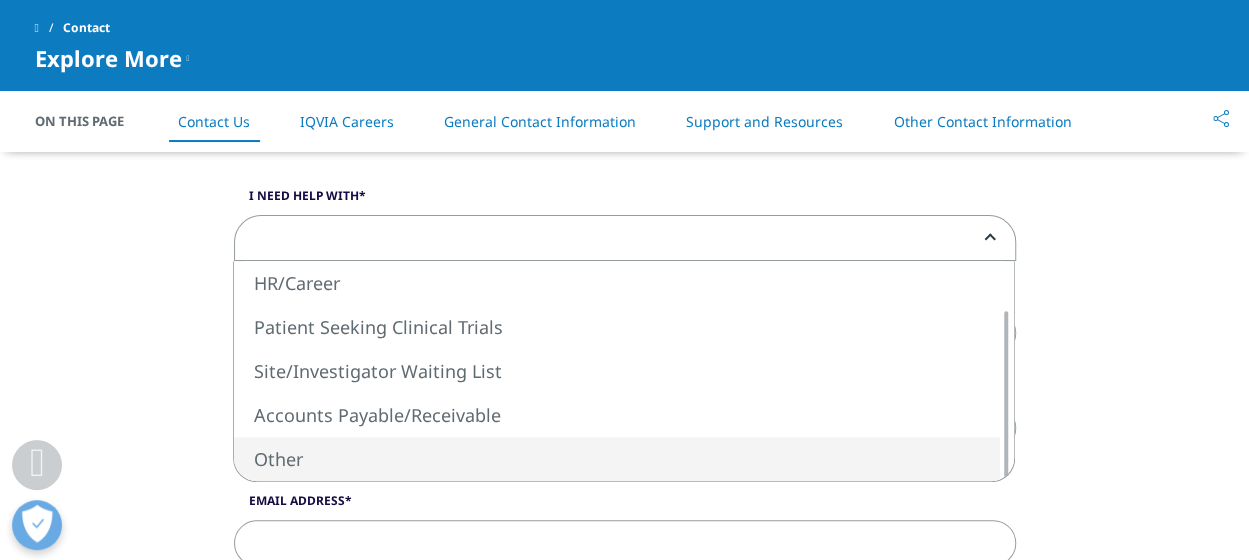 select on "Other" 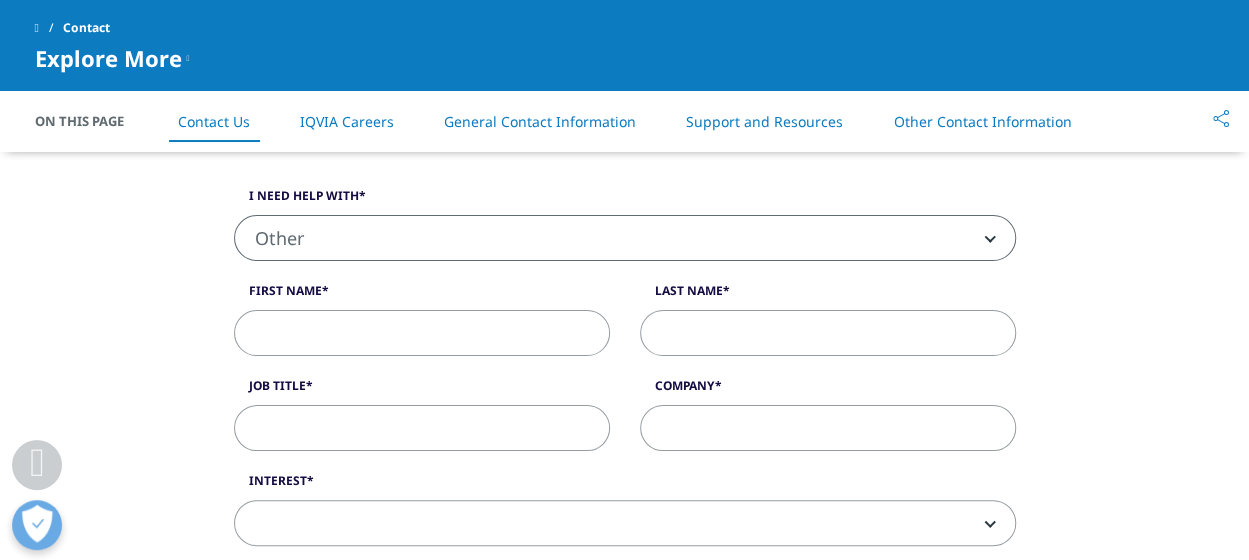 click on "First Name" at bounding box center [422, 333] 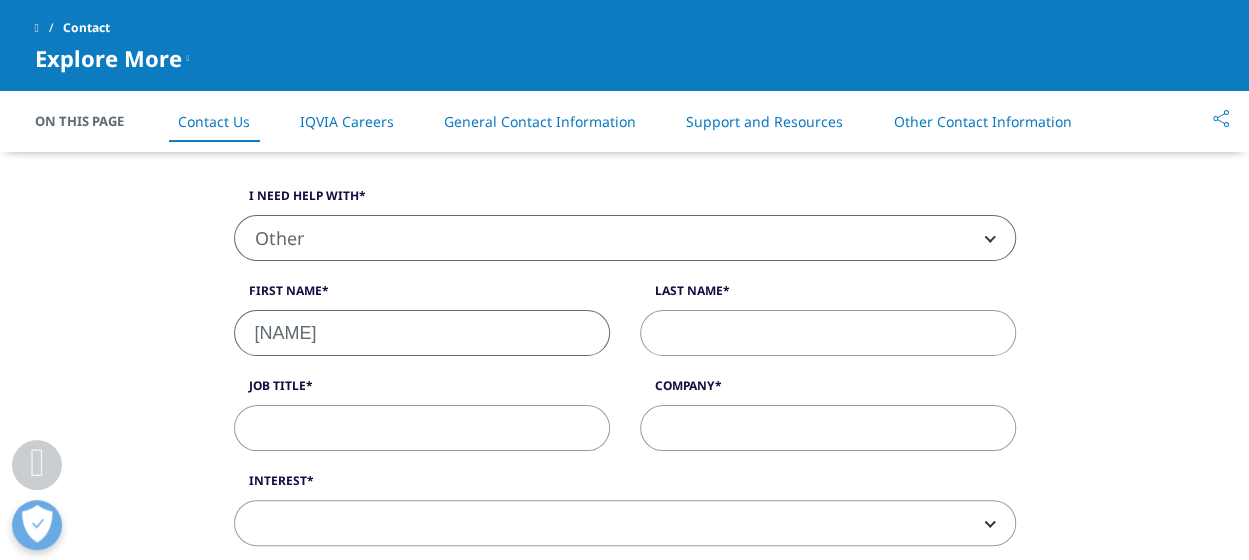 type on "[FIRST]" 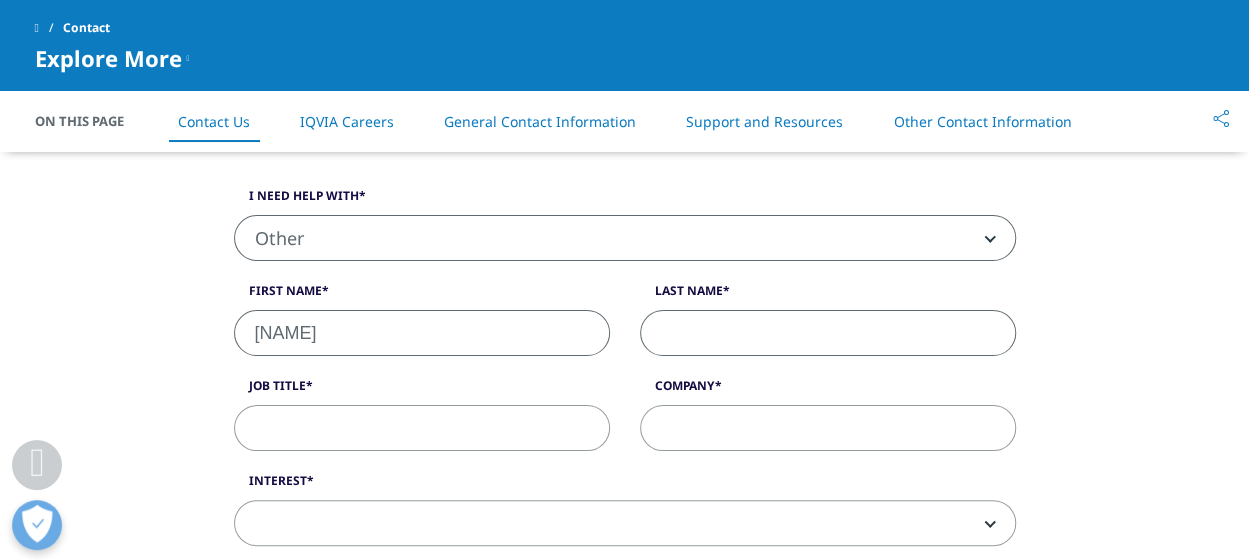 click on "Last Name" at bounding box center [828, 333] 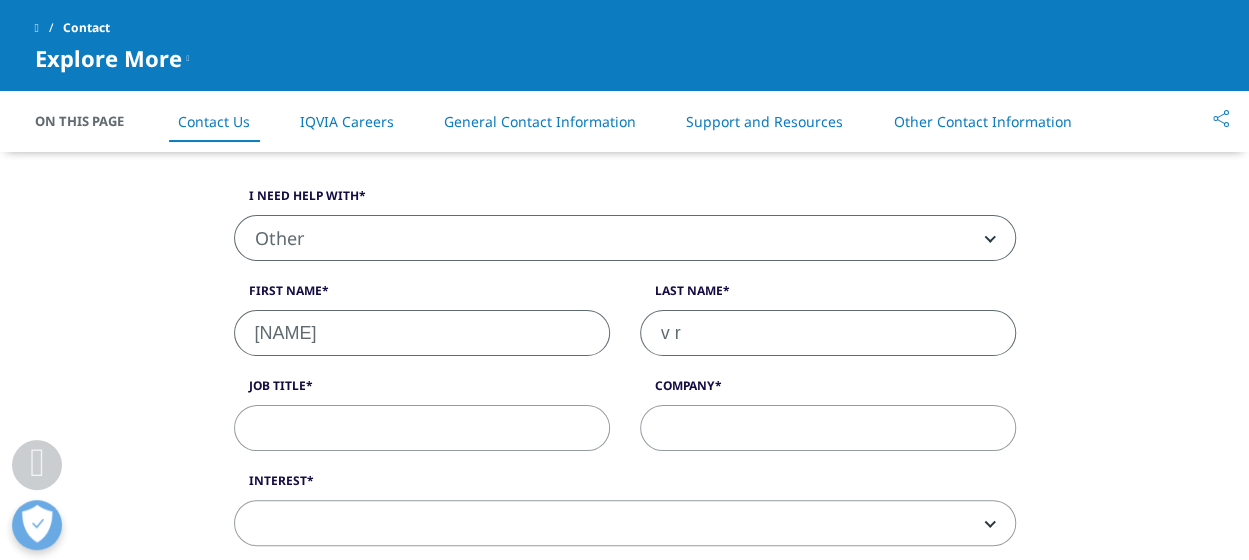 type on "v r" 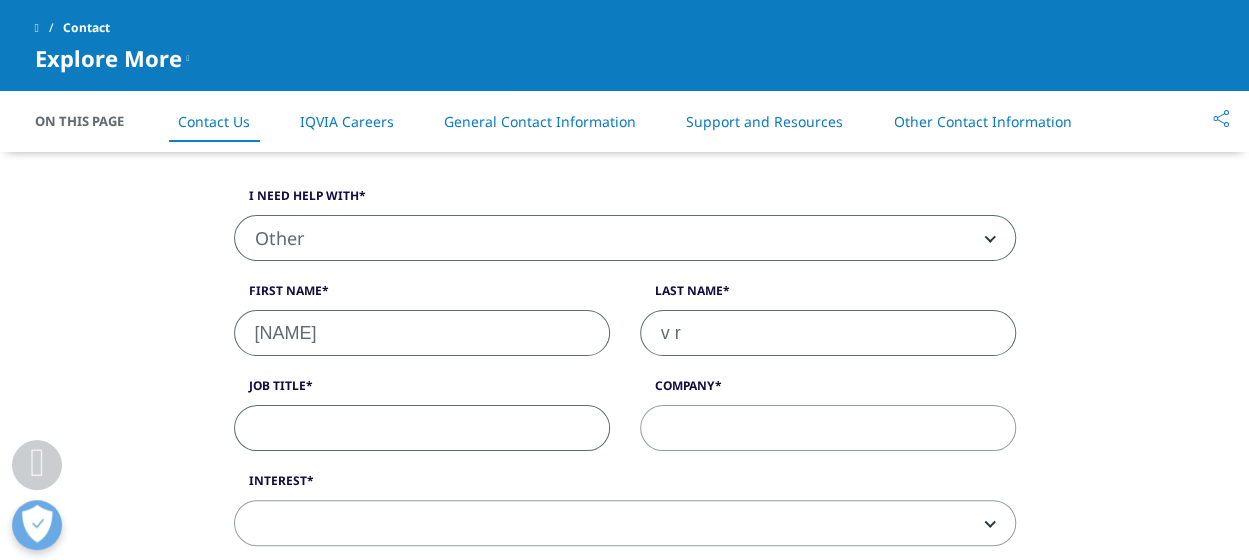click on "Job Title" at bounding box center [422, 428] 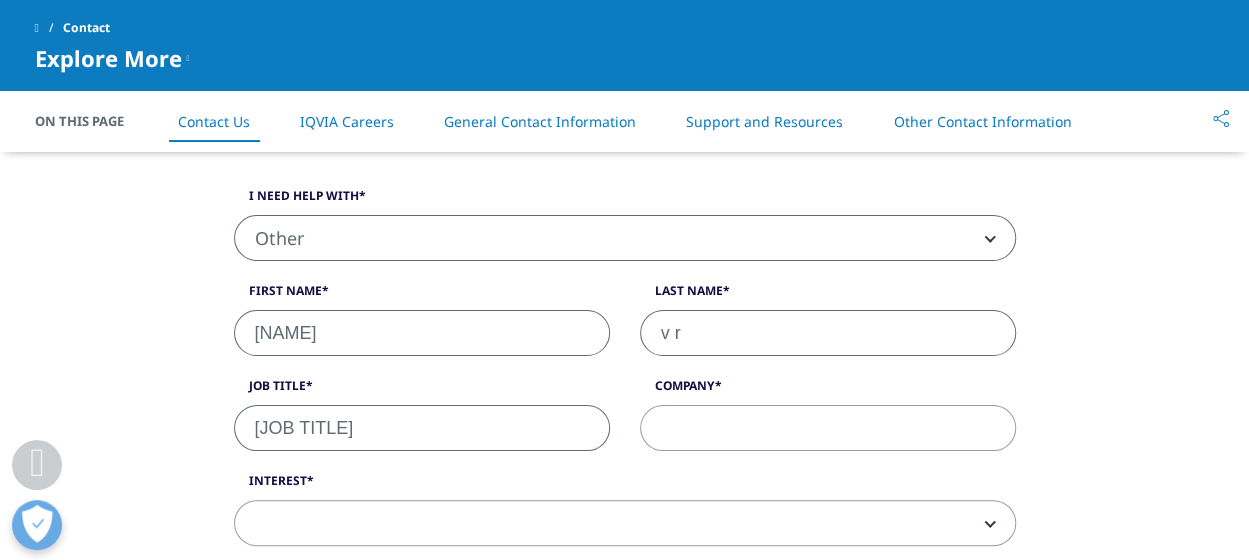 type on "country manager" 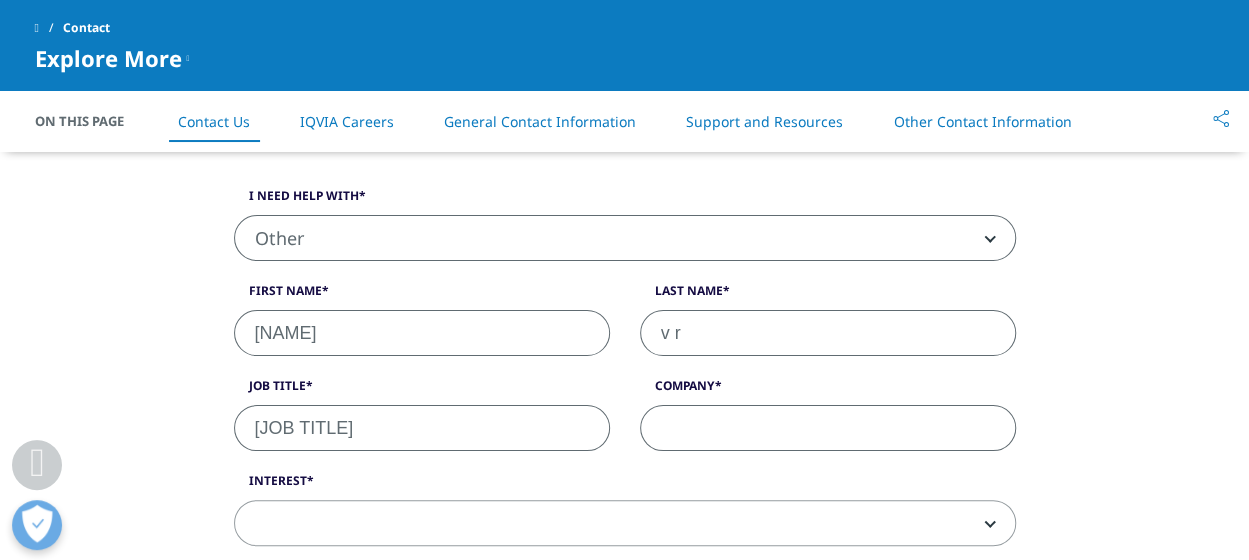 click on "Company" at bounding box center (828, 428) 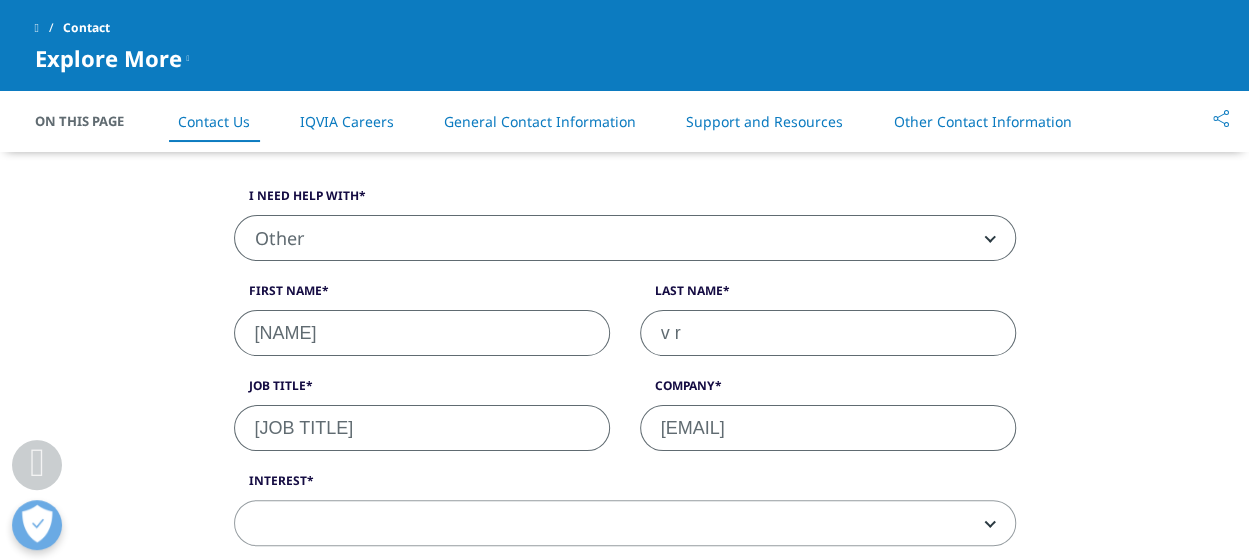 type on "curemed pharma" 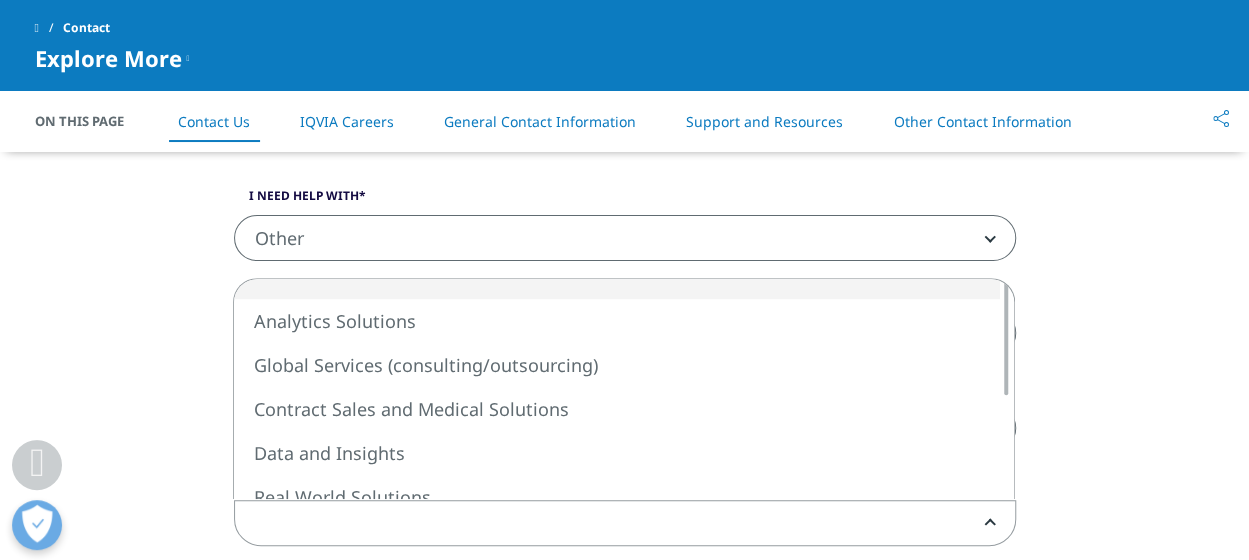 click at bounding box center (625, 524) 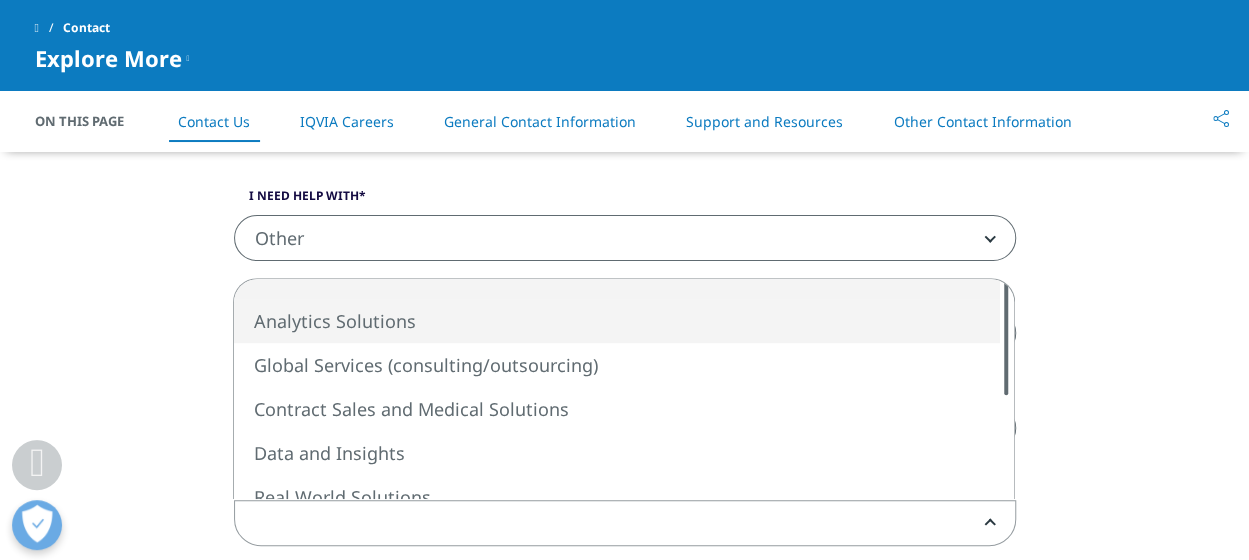 click on "Analytics Solutions Global Services (consulting/outsourcing) Contract Sales and Medical Solutions Data and Insights Real World Solutions Research and Development Solutions Technology Solutions Commercialization Safety, Regulatory, Quality, Commercial Compliance and Med Info" at bounding box center (624, 389) 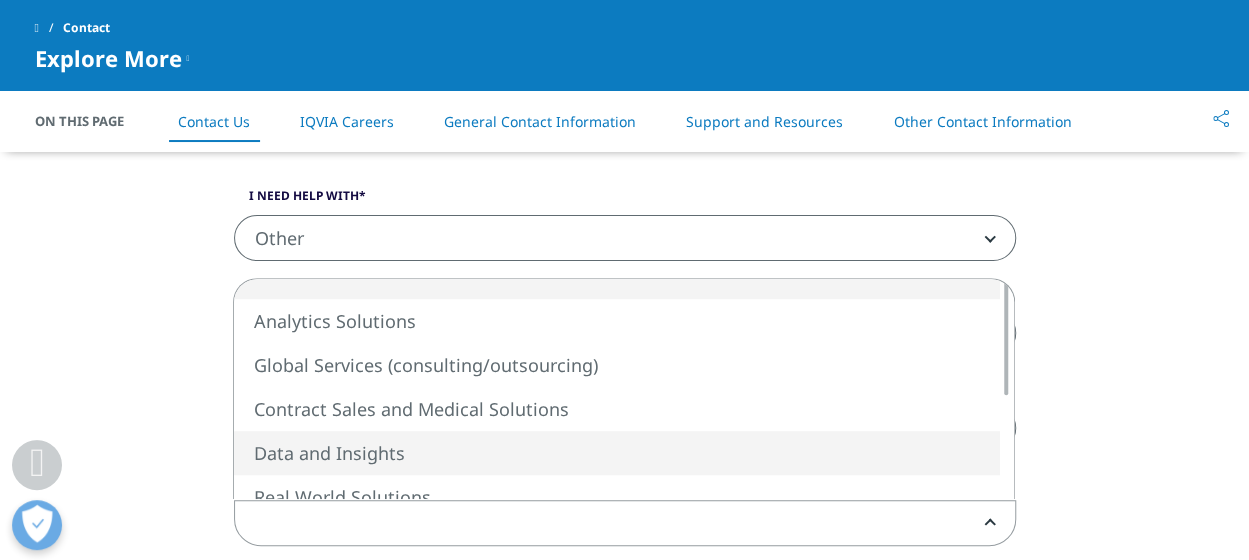 select on "Data and Insights" 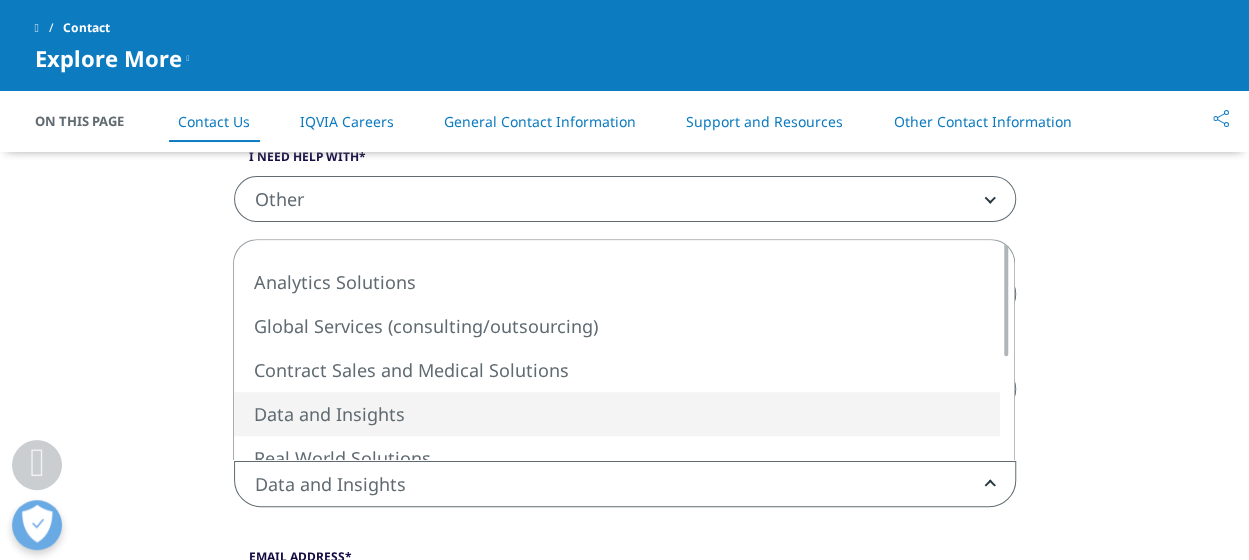 scroll, scrollTop: 520, scrollLeft: 0, axis: vertical 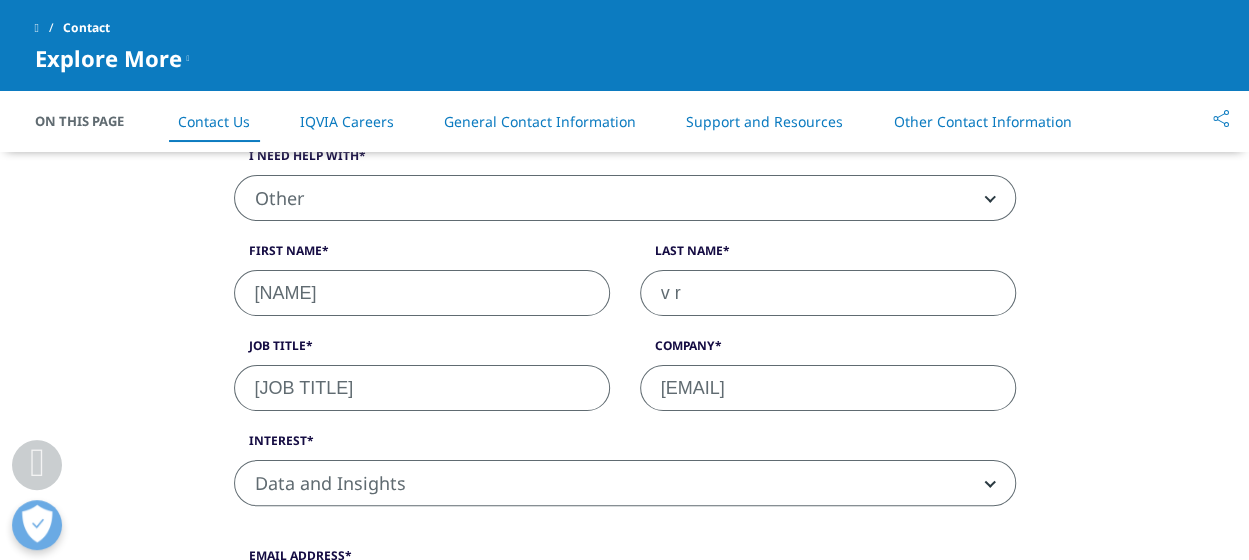 click on "Job Title" at bounding box center [422, 351] 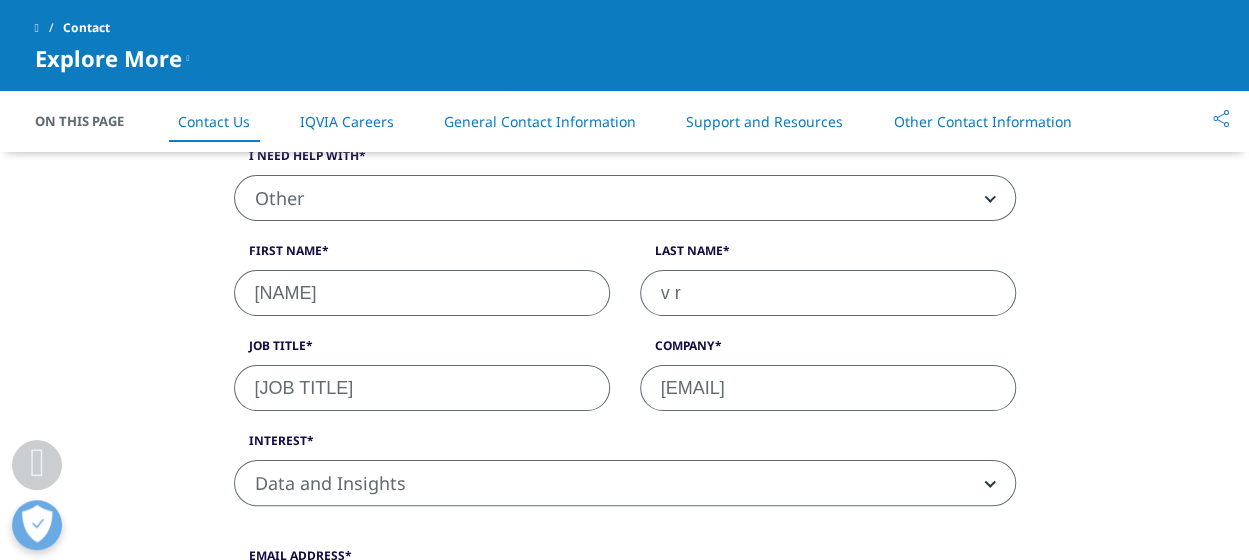 click on "country manager" at bounding box center (422, 388) 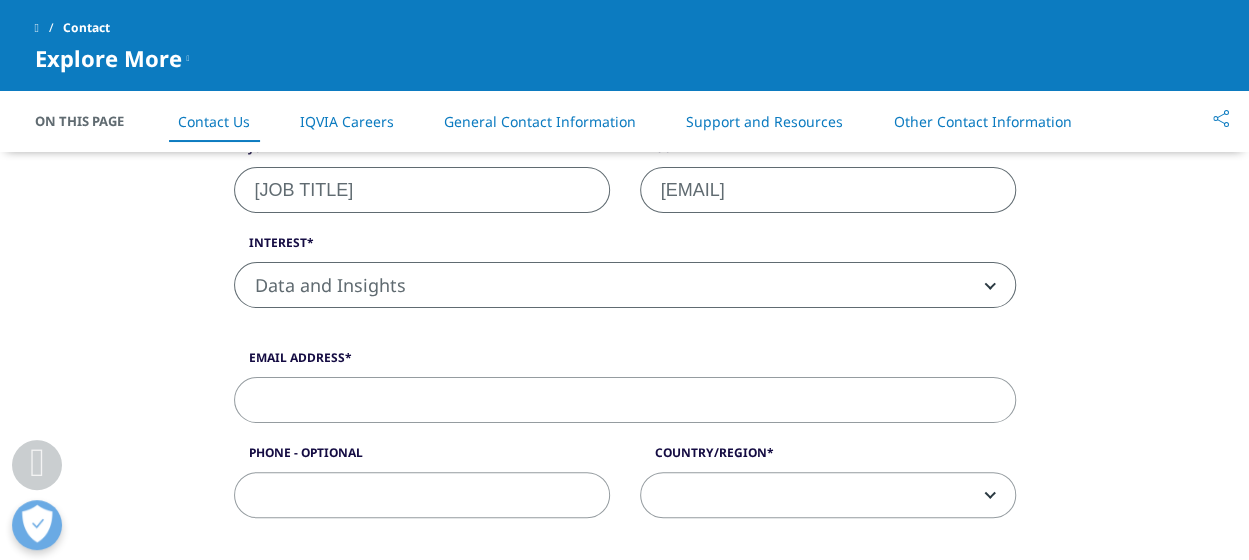 scroll, scrollTop: 720, scrollLeft: 0, axis: vertical 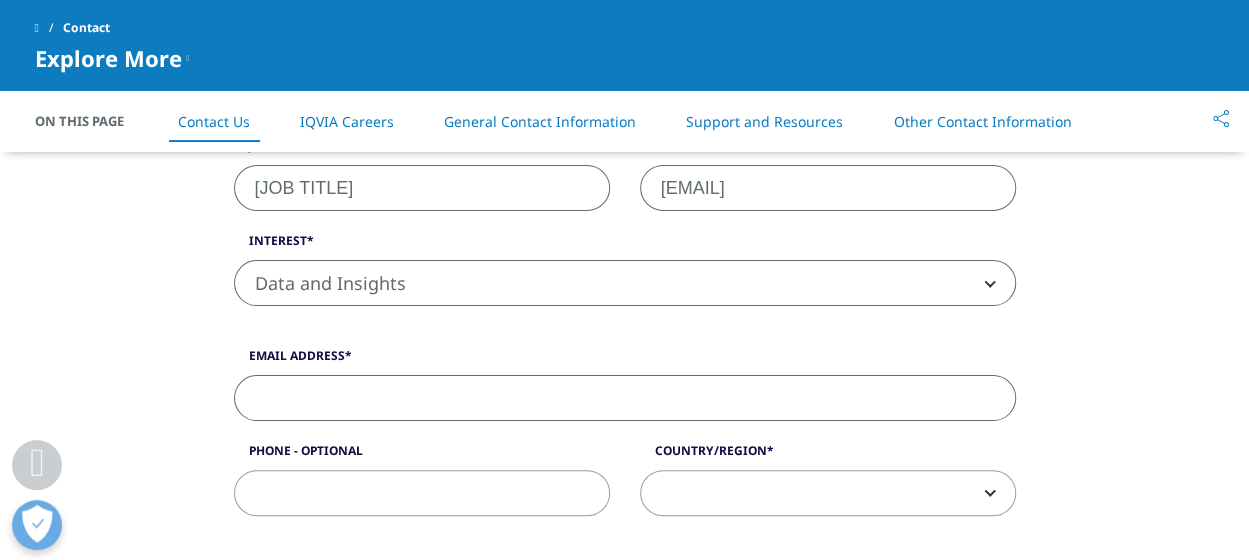 click on "Email Address" at bounding box center [625, 398] 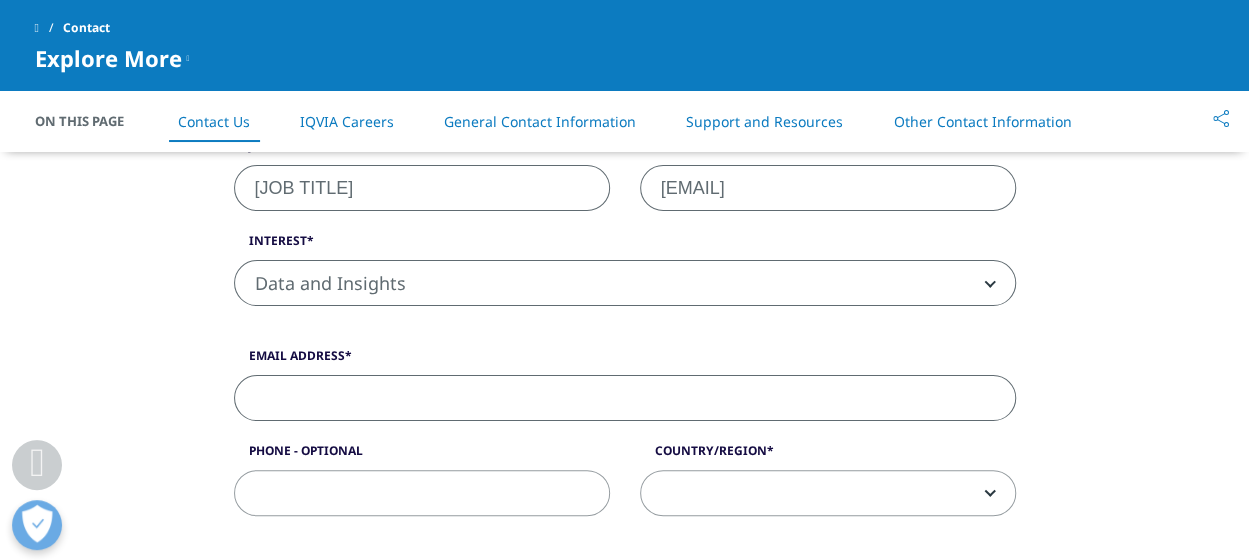 click on "Email Address" at bounding box center [625, 398] 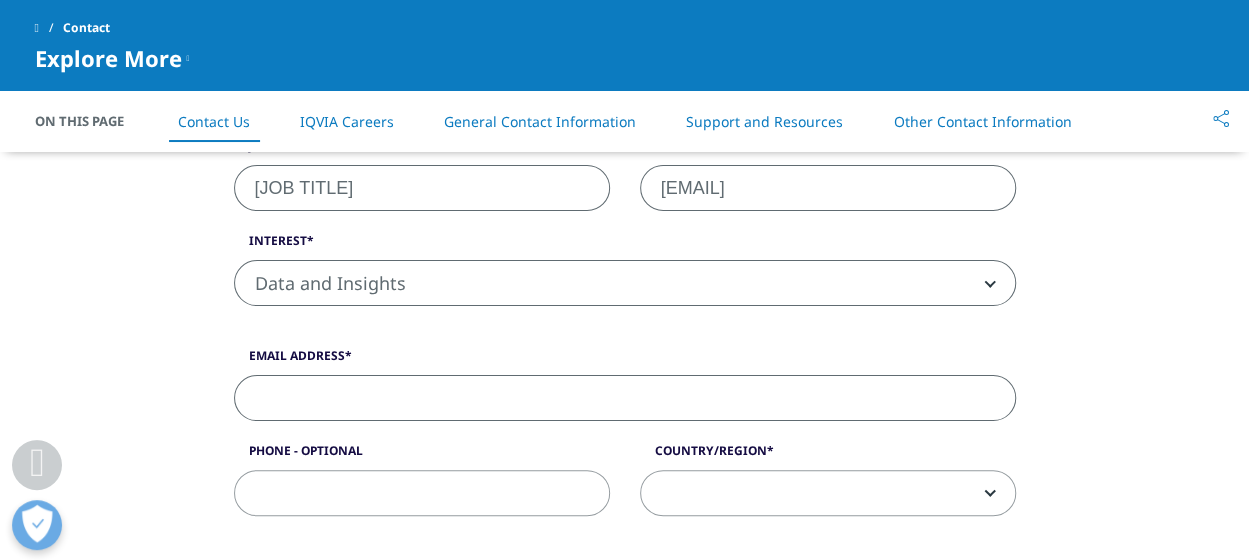 click on "Email Address" at bounding box center (625, 398) 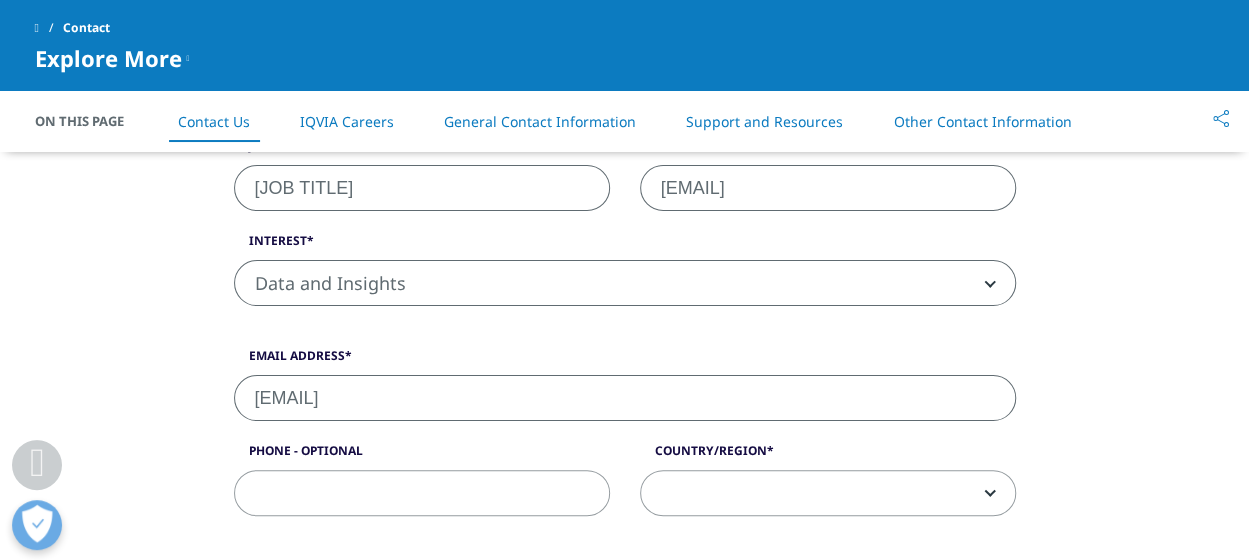 type on "[EMAIL]" 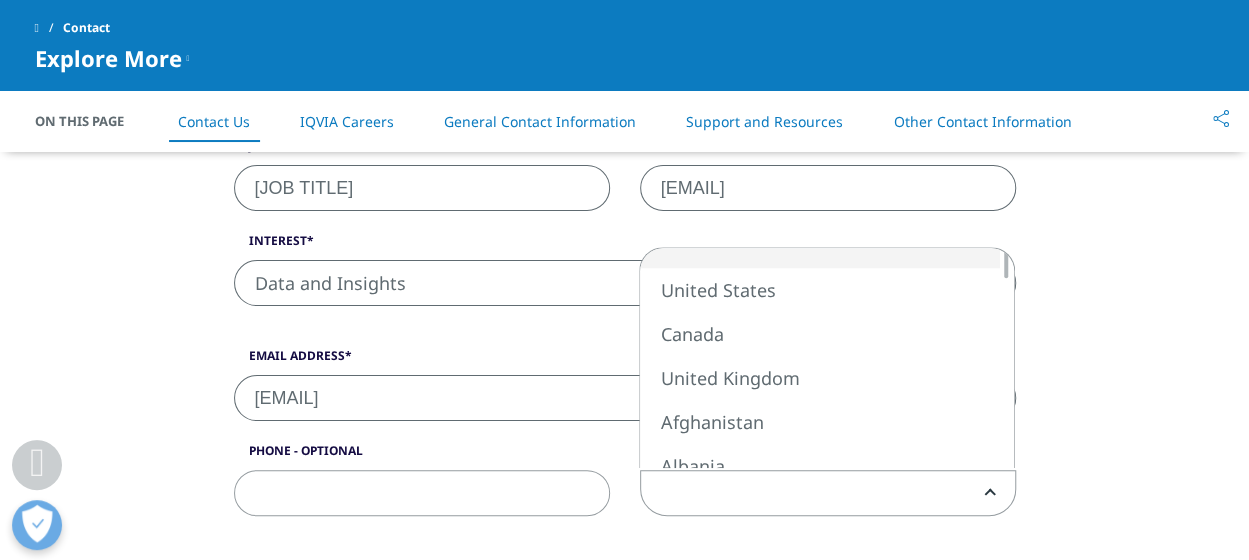 click at bounding box center (828, 494) 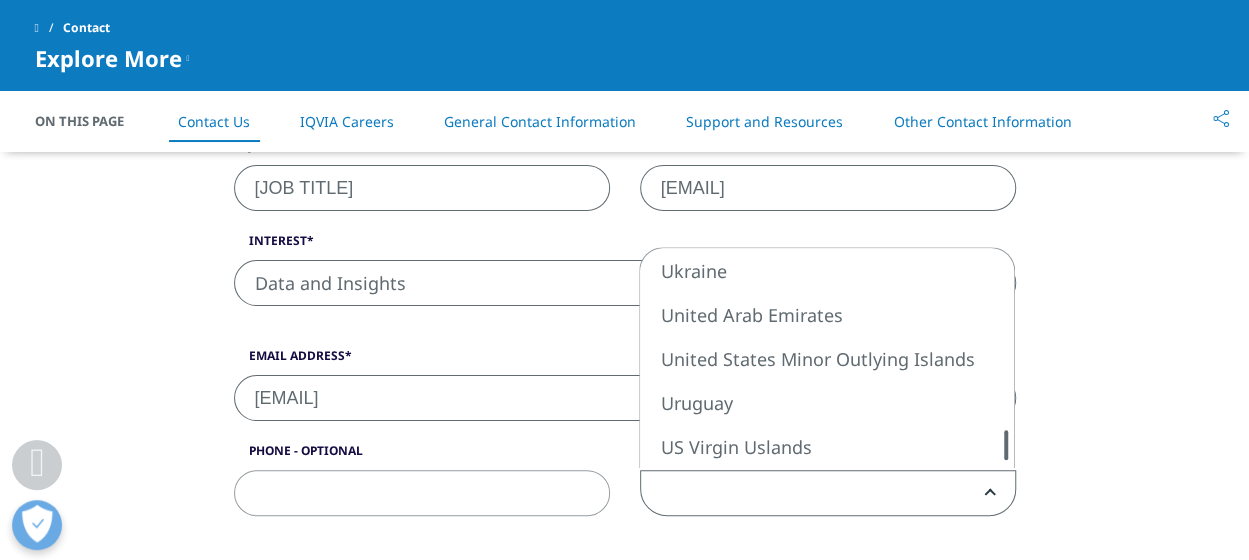 click at bounding box center (1006, 445) 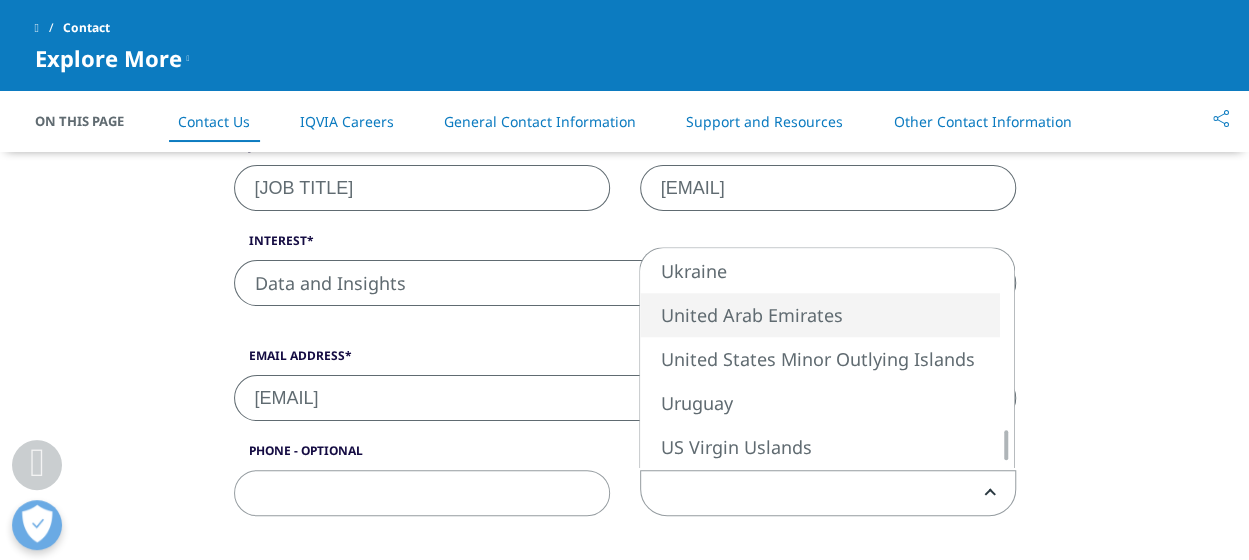 select on "United Arab Emirates" 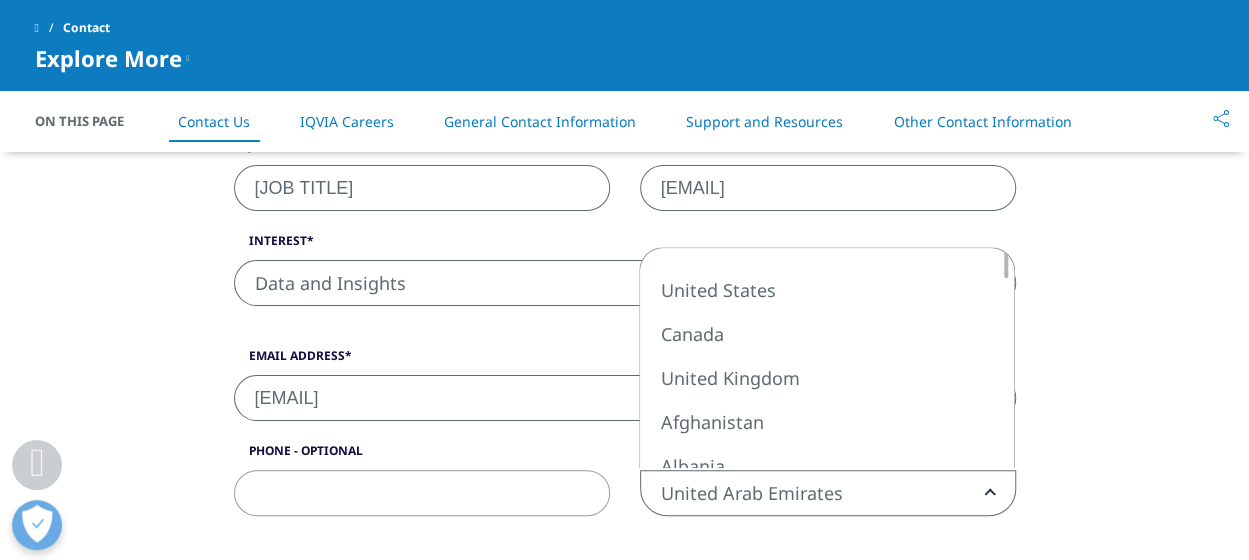 scroll, scrollTop: 760, scrollLeft: 0, axis: vertical 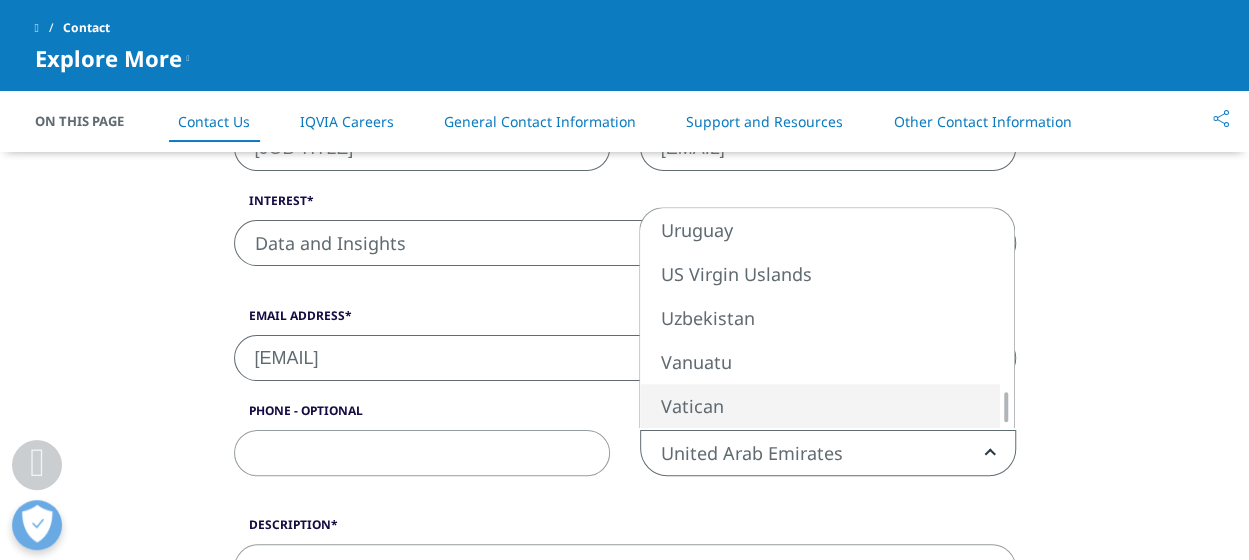 click on "United Arab Emirates" at bounding box center [828, 454] 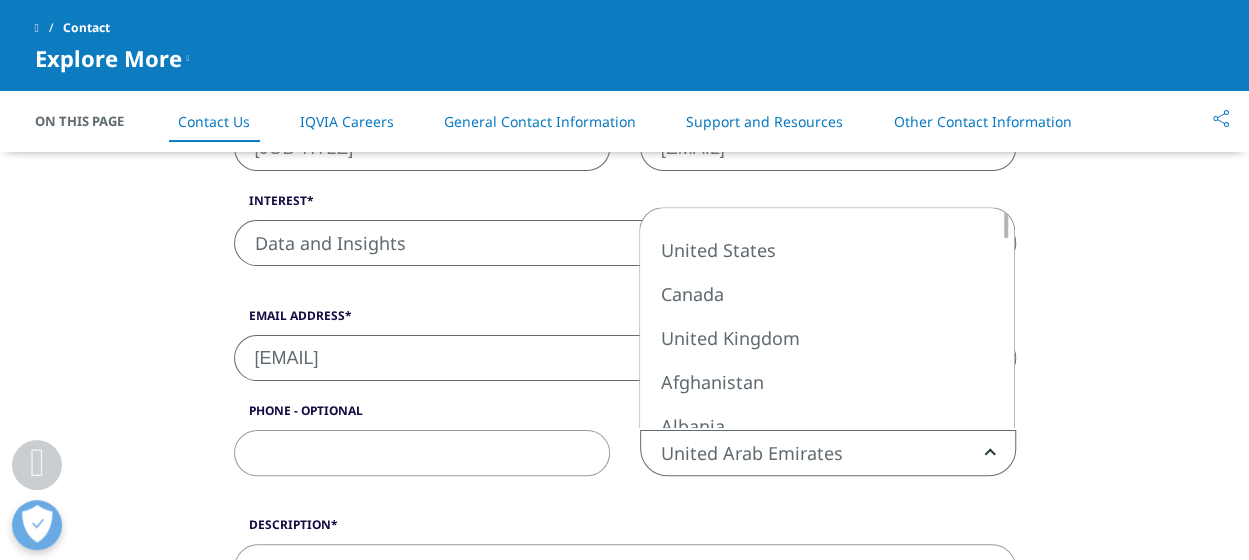 click on "United Arab Emirates" at bounding box center (828, 454) 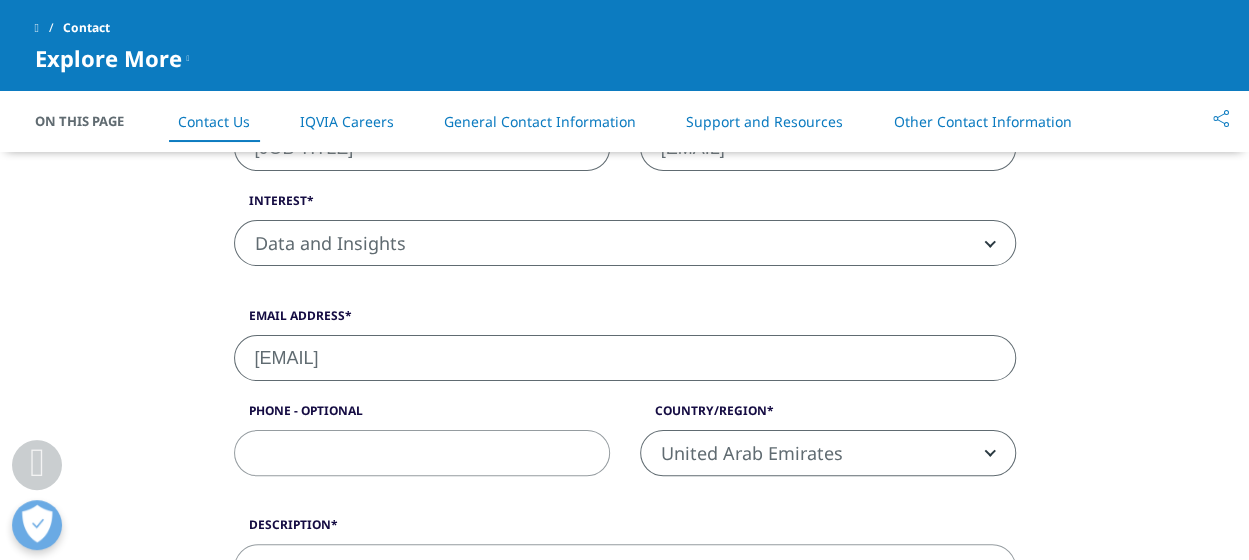 click on "United Arab Emirates" at bounding box center (828, 454) 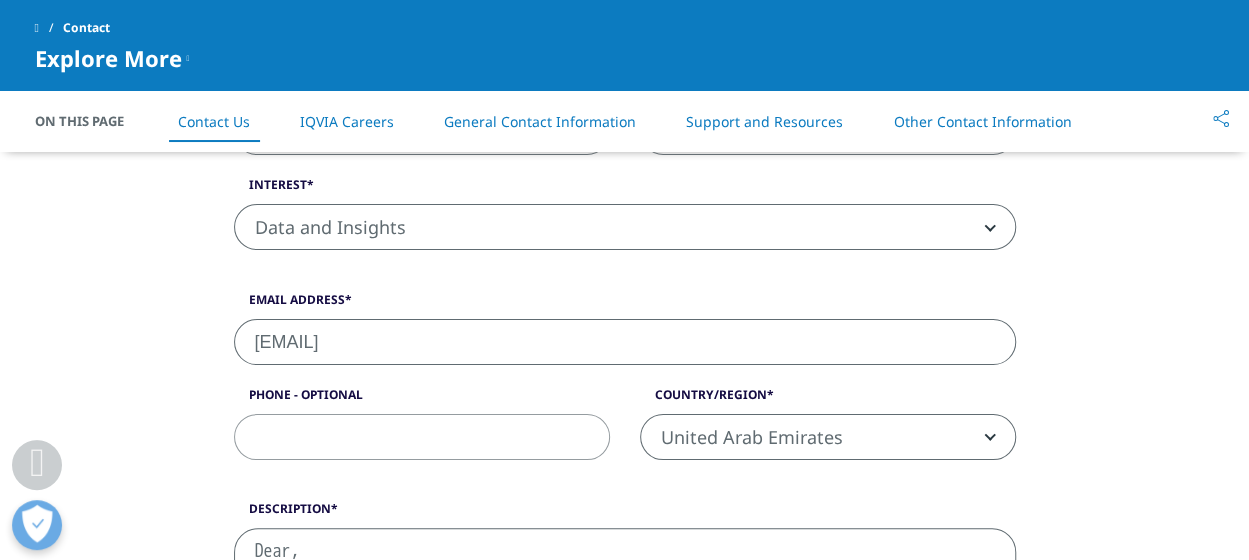 scroll, scrollTop: 800, scrollLeft: 0, axis: vertical 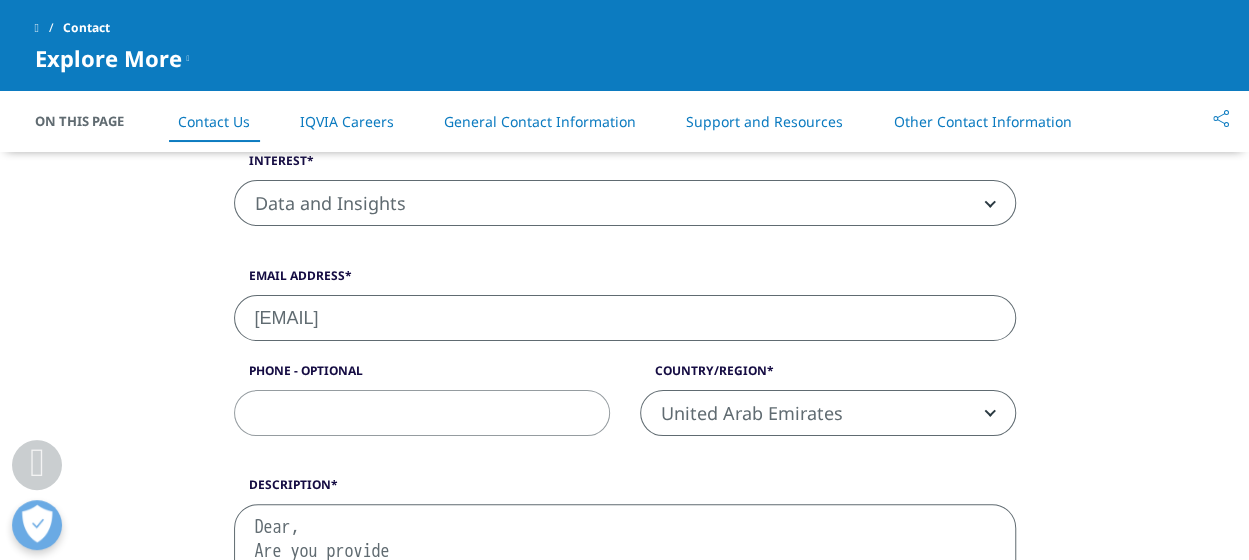 click on "Dear,
Are you provide" at bounding box center [625, 564] 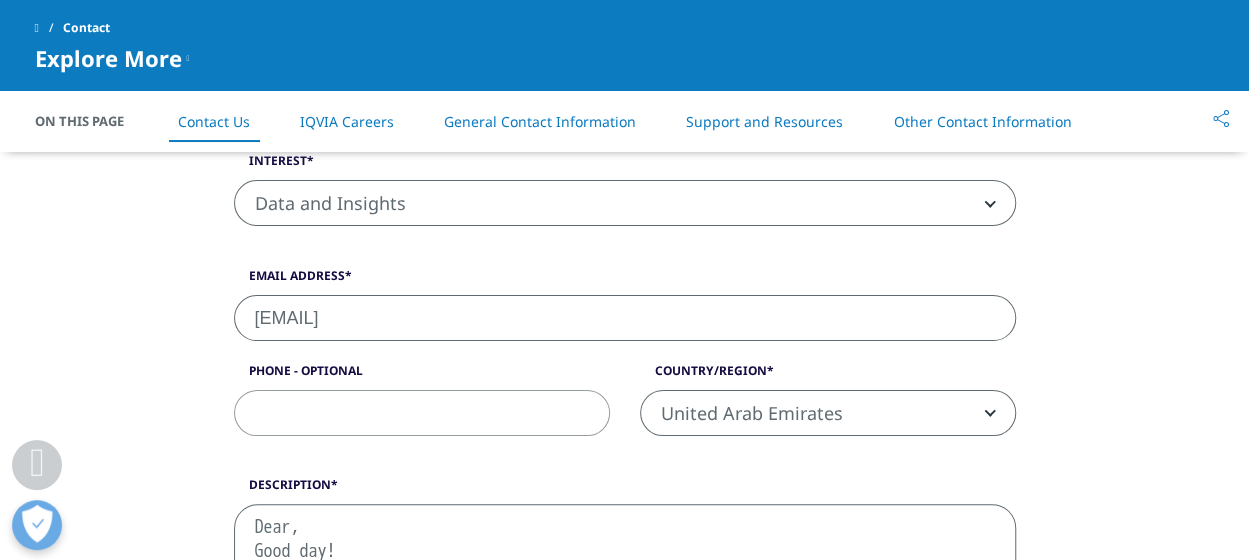 scroll, scrollTop: 824, scrollLeft: 0, axis: vertical 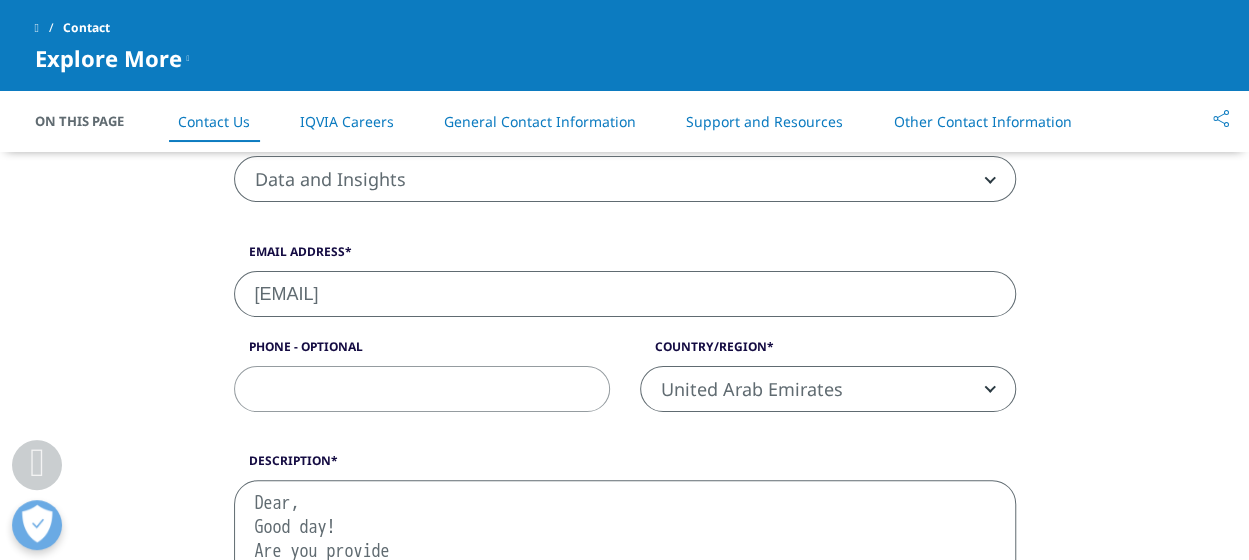 click on "Dear,
Good day!
Are you provide" at bounding box center (625, 540) 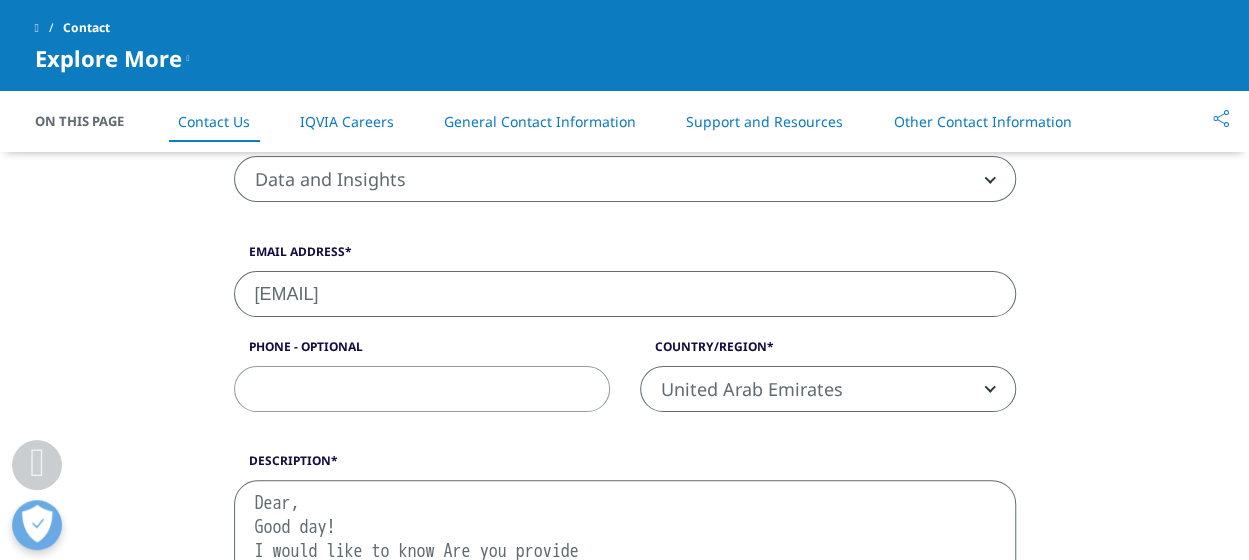 click on "Dear,
Good day!
I would like to know Are you provide" at bounding box center (625, 540) 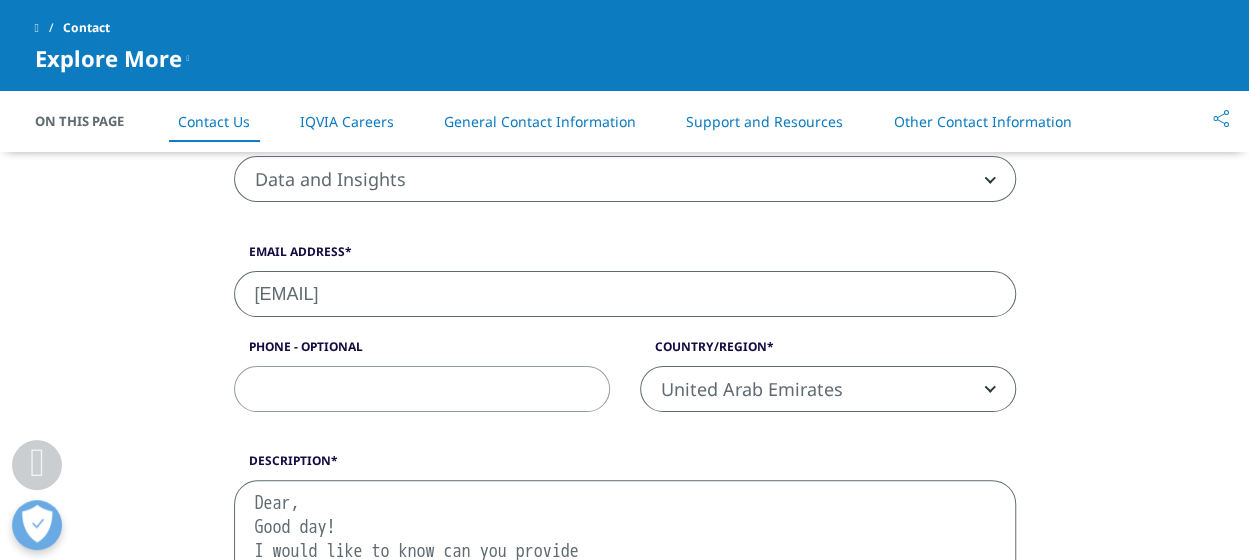 click on "Dear,
Good day!
I would like to know can you provide" at bounding box center [625, 540] 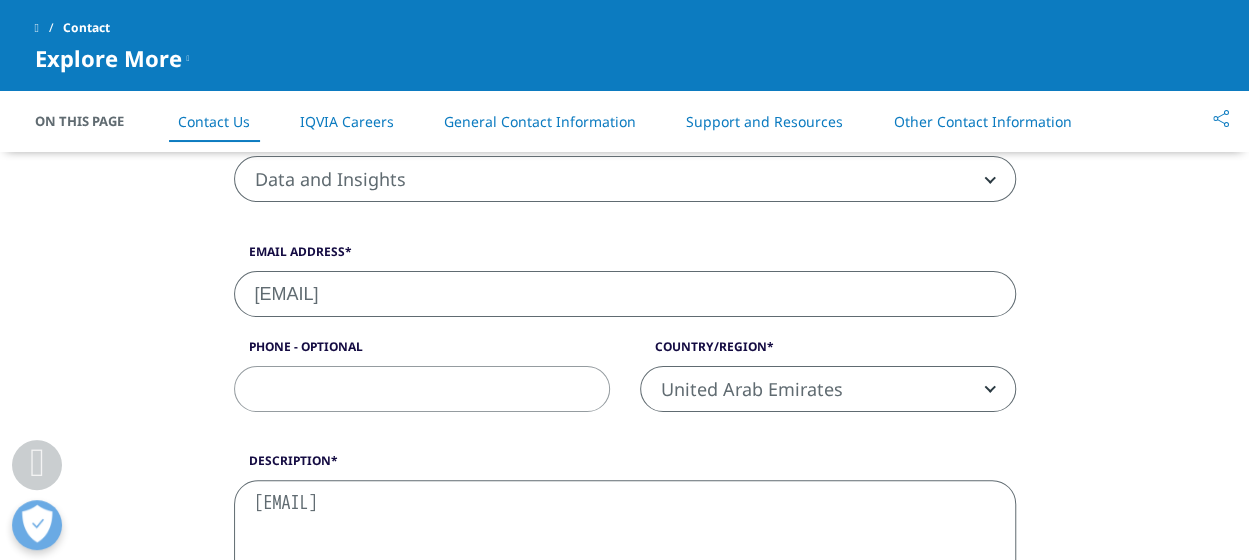 scroll, scrollTop: 848, scrollLeft: 0, axis: vertical 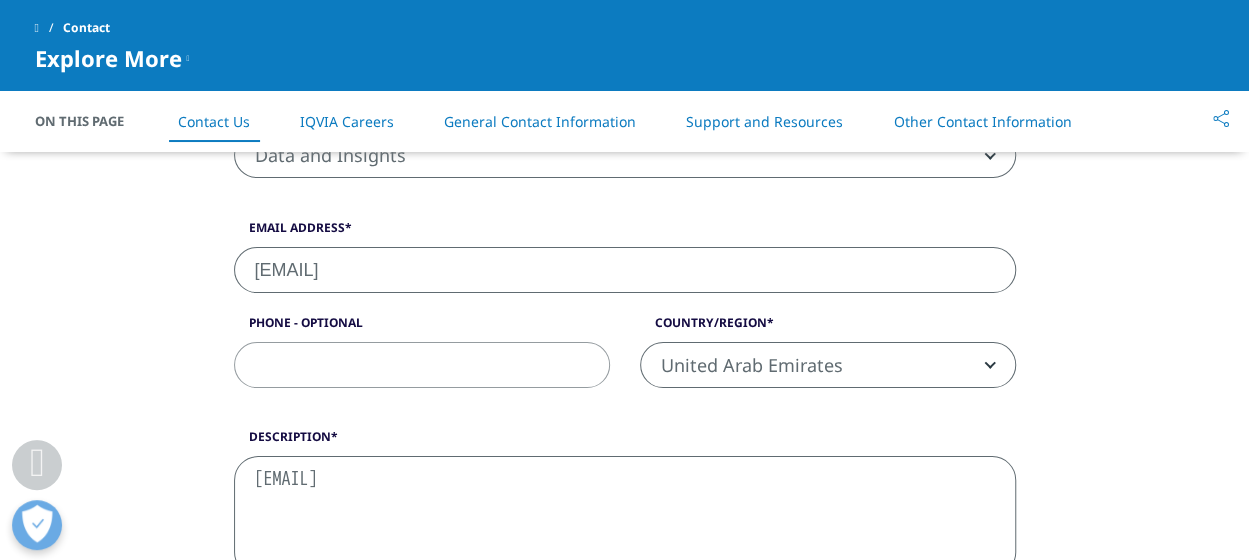 click on "Dear,
Good day!
I would like to know can you provide ims data" at bounding box center [625, 516] 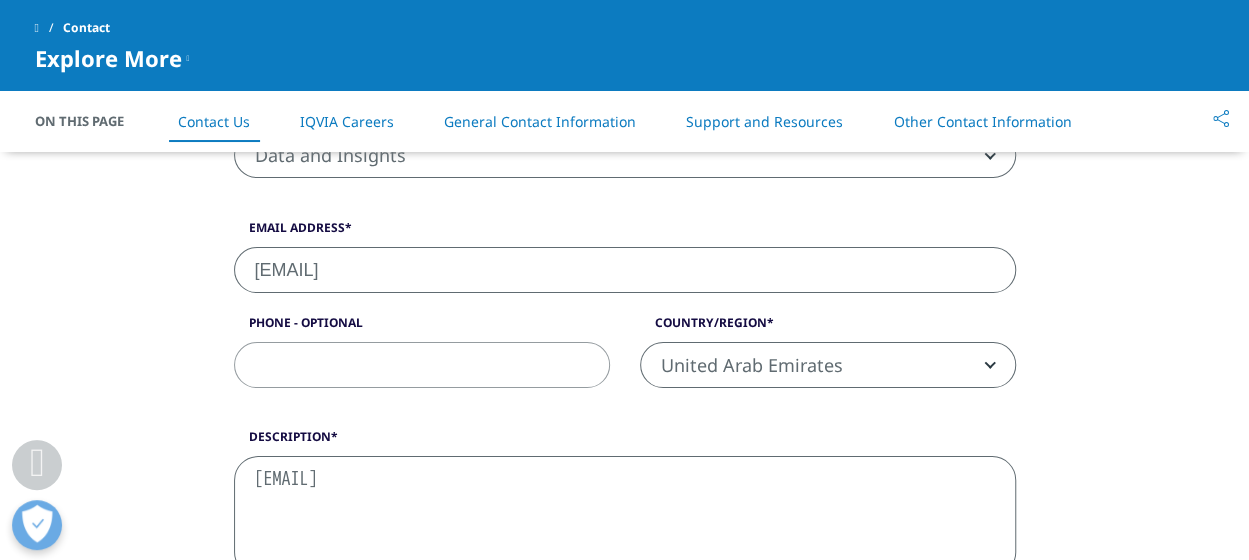 scroll, scrollTop: 10, scrollLeft: 0, axis: vertical 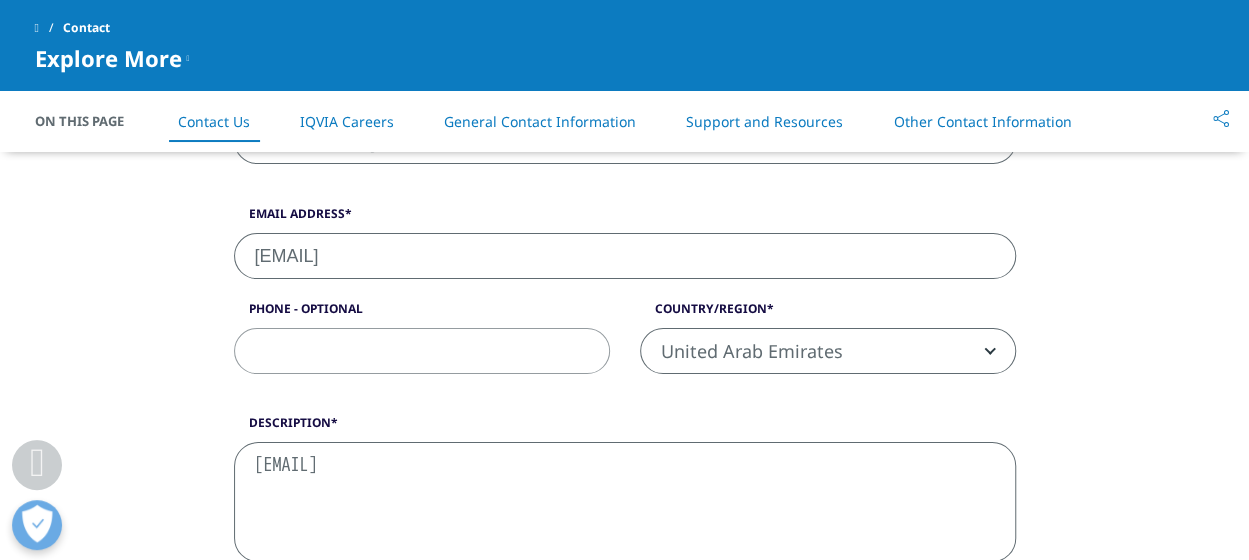 click on "Dear,
Good day!
I would like to know can you provide ims data of UAE pharmaceutical sales" at bounding box center [625, 502] 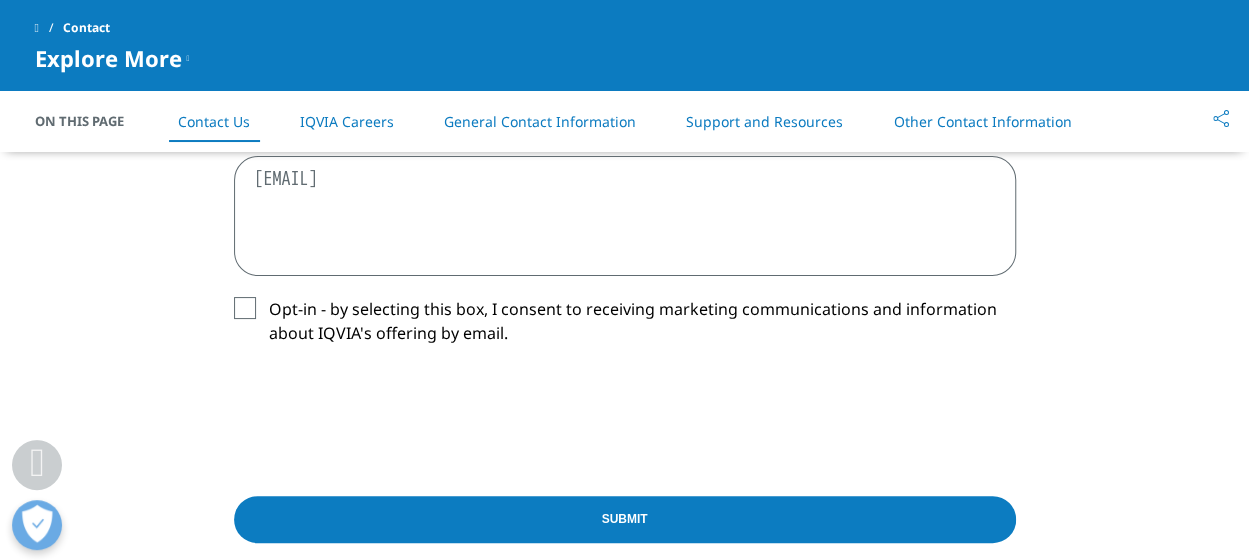 scroll, scrollTop: 1182, scrollLeft: 0, axis: vertical 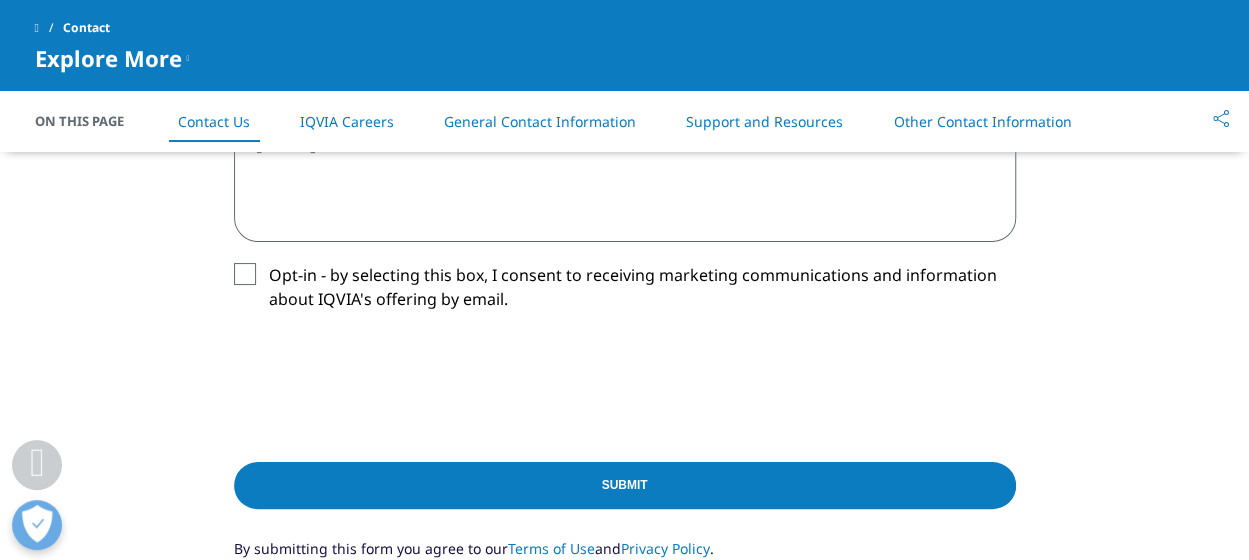 click on "Submit" at bounding box center [625, 485] 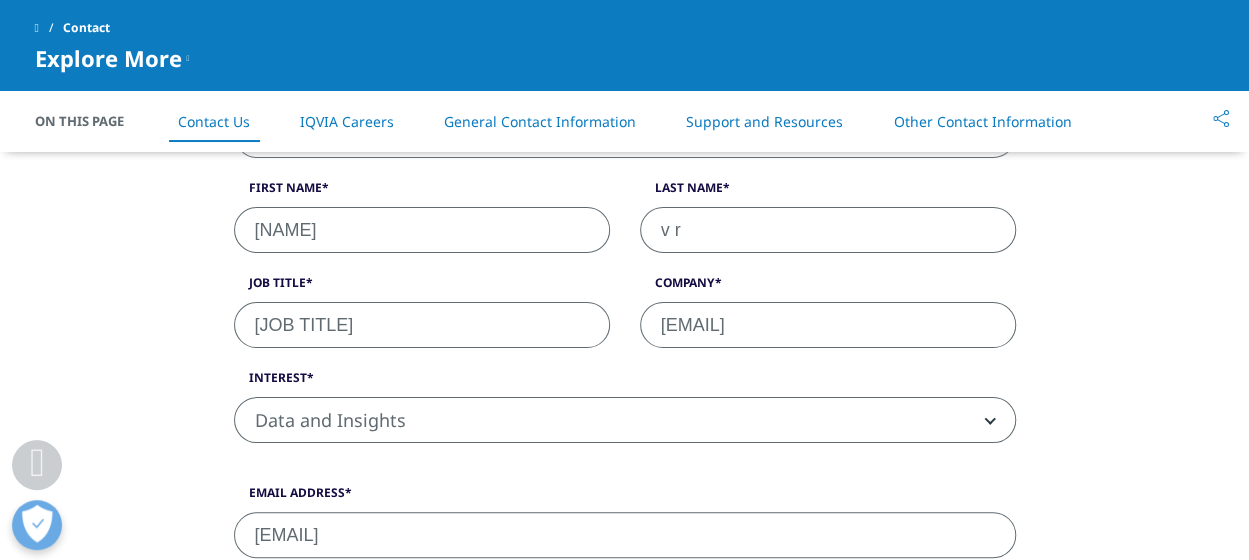 scroll, scrollTop: 541, scrollLeft: 0, axis: vertical 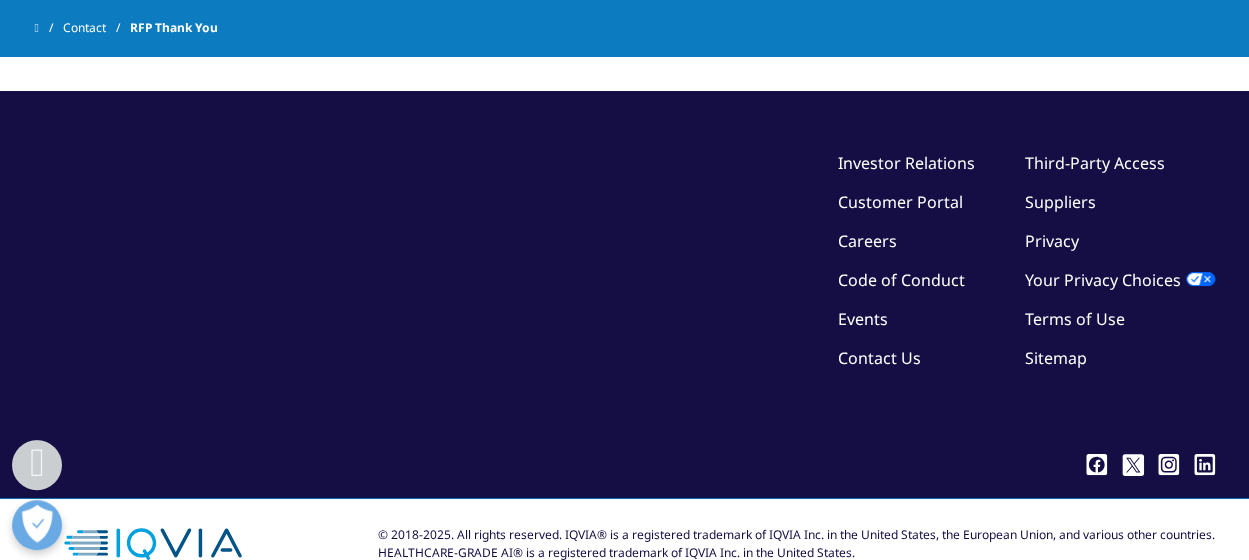click on "Customer Portal" at bounding box center (900, 202) 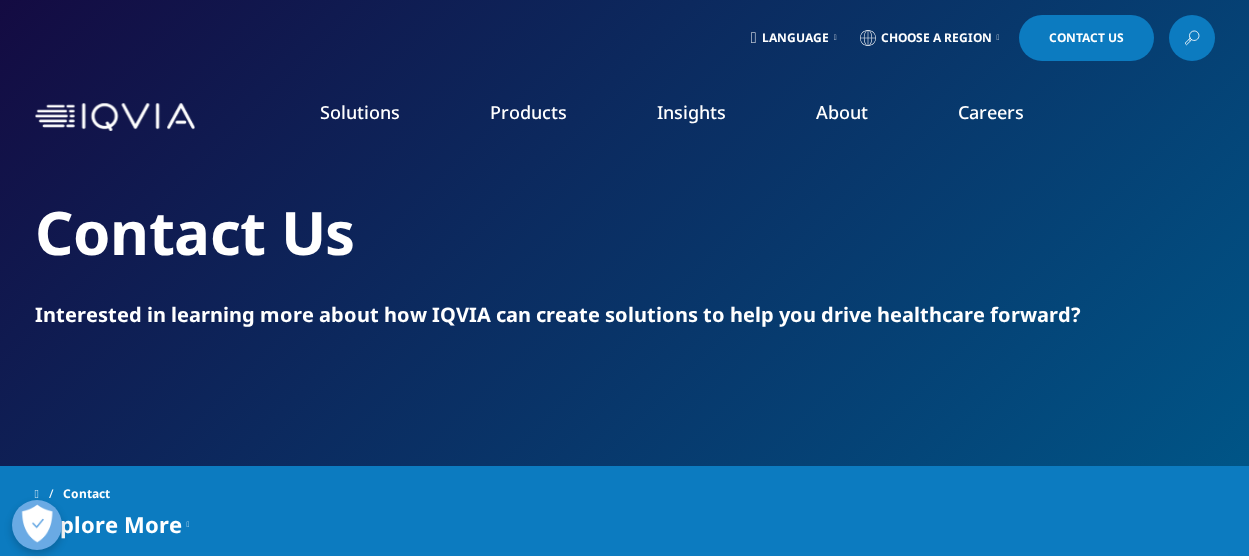scroll, scrollTop: 0, scrollLeft: 0, axis: both 